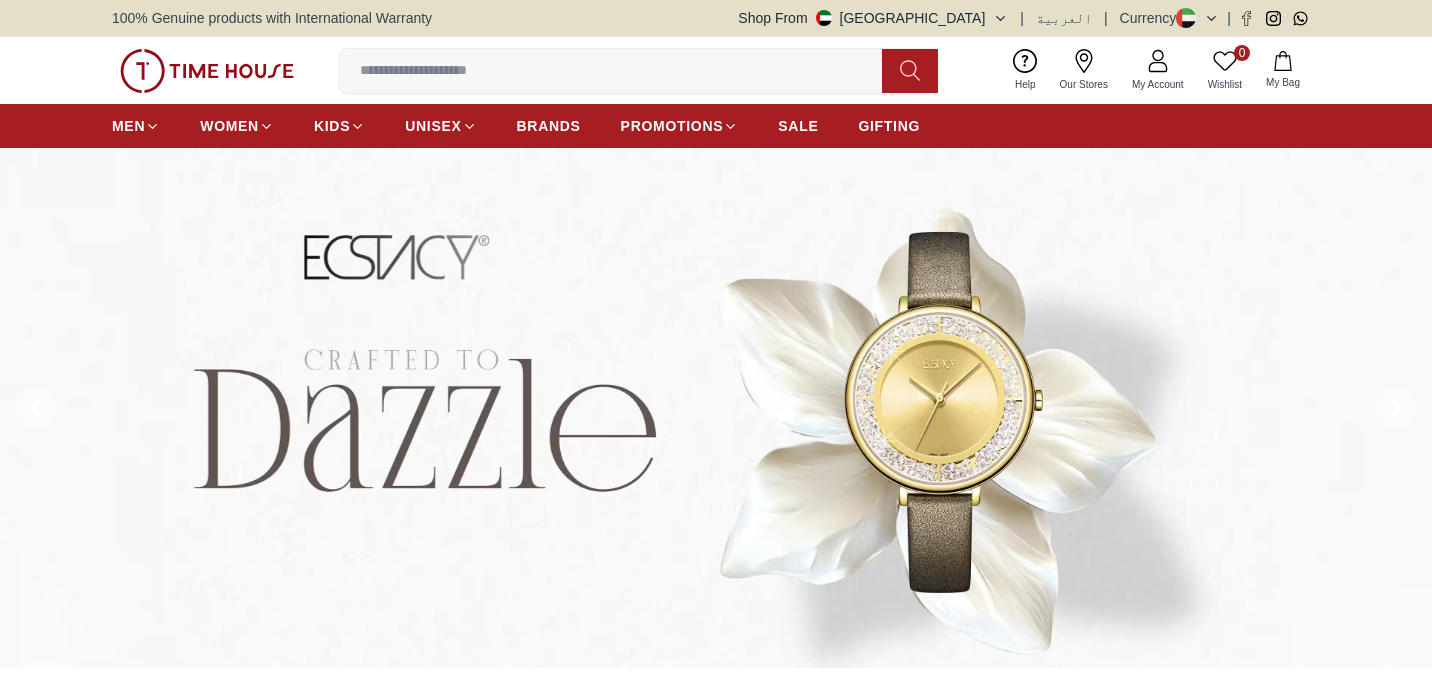 scroll, scrollTop: 0, scrollLeft: 0, axis: both 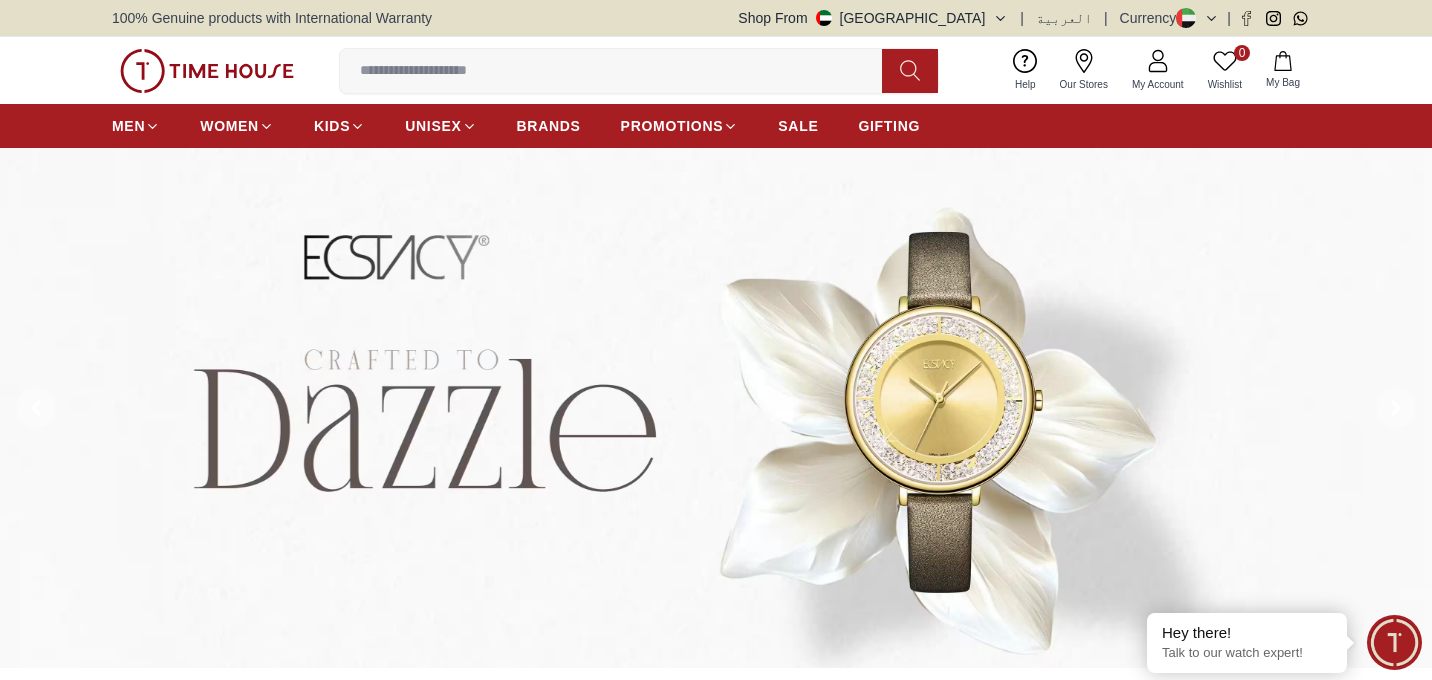 click at bounding box center (619, 71) 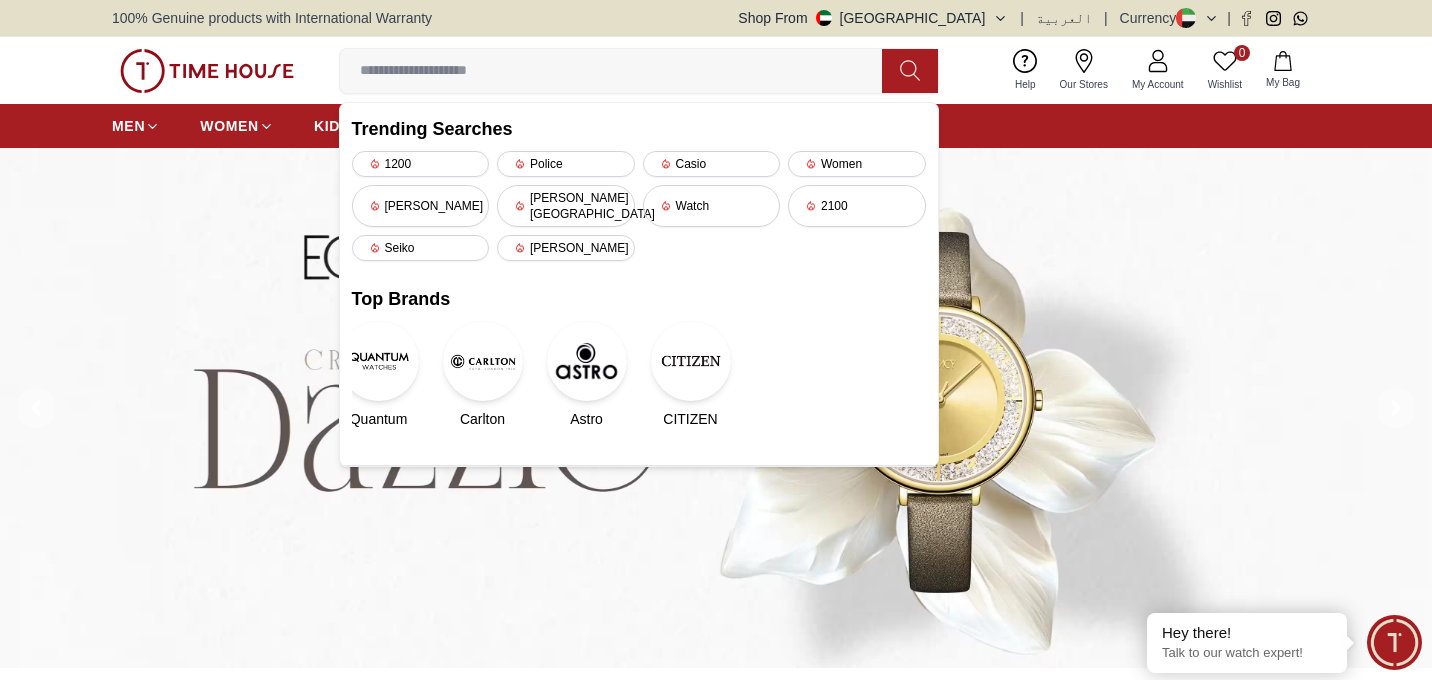paste on "**********" 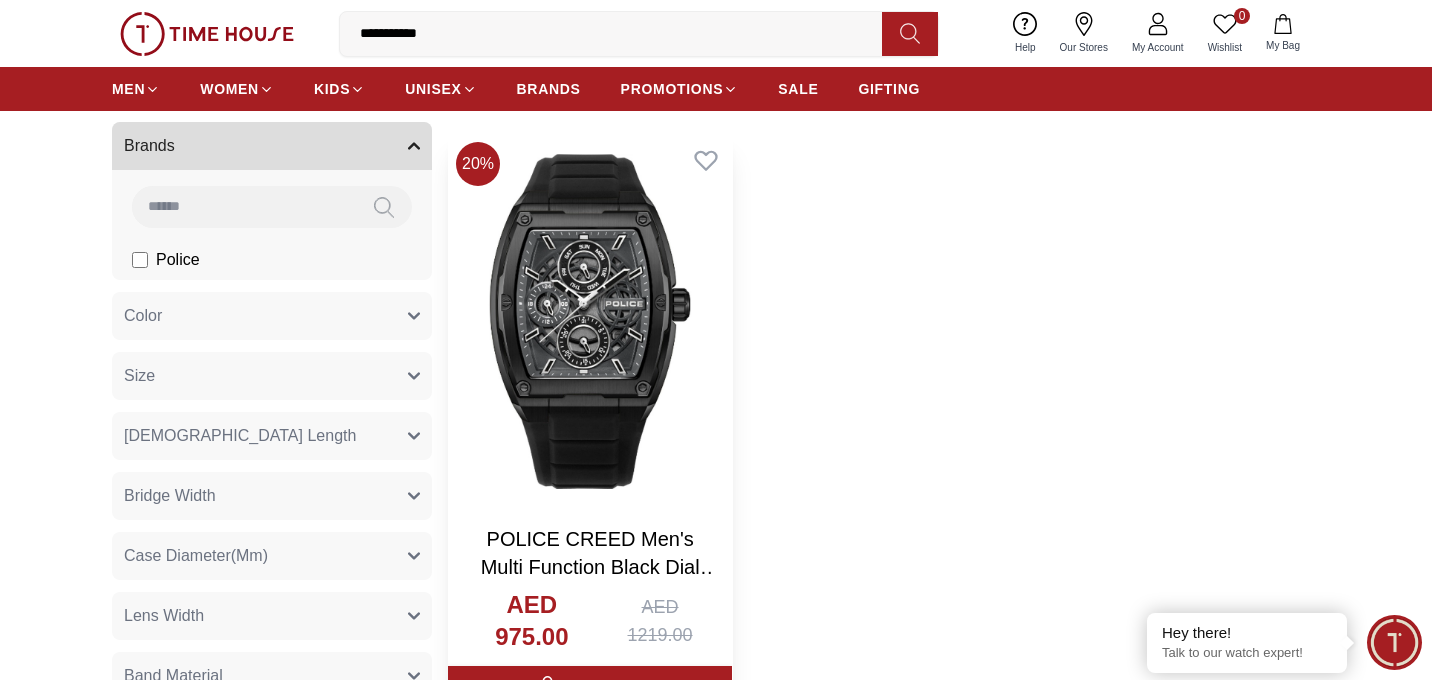 click at bounding box center [590, 321] 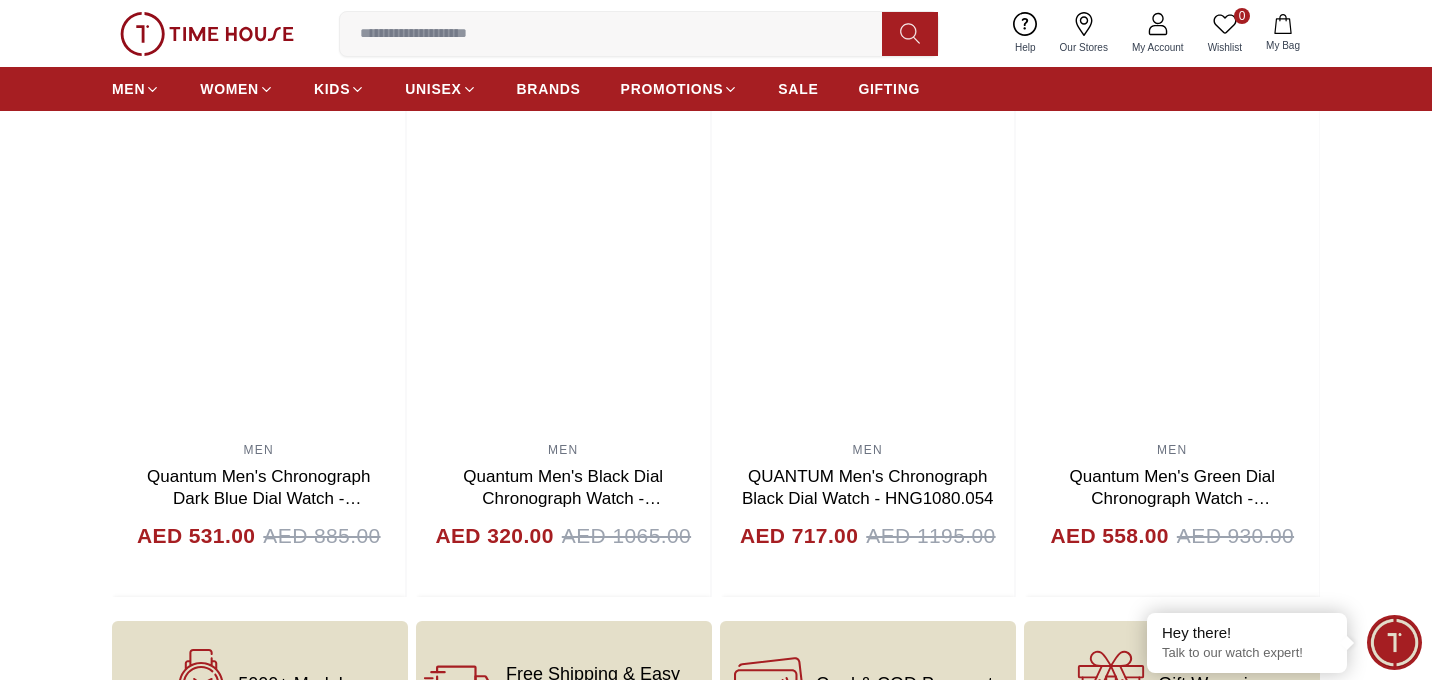 scroll, scrollTop: 1941, scrollLeft: 0, axis: vertical 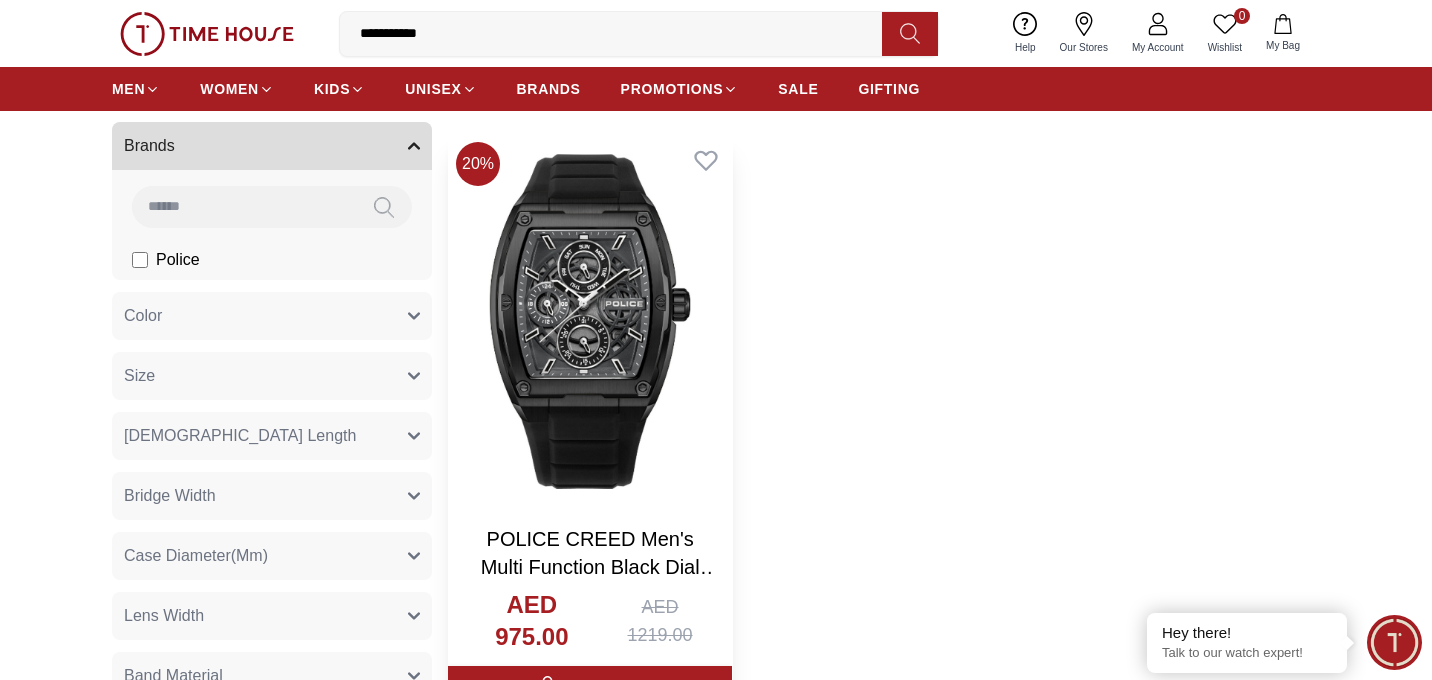 click at bounding box center (590, 321) 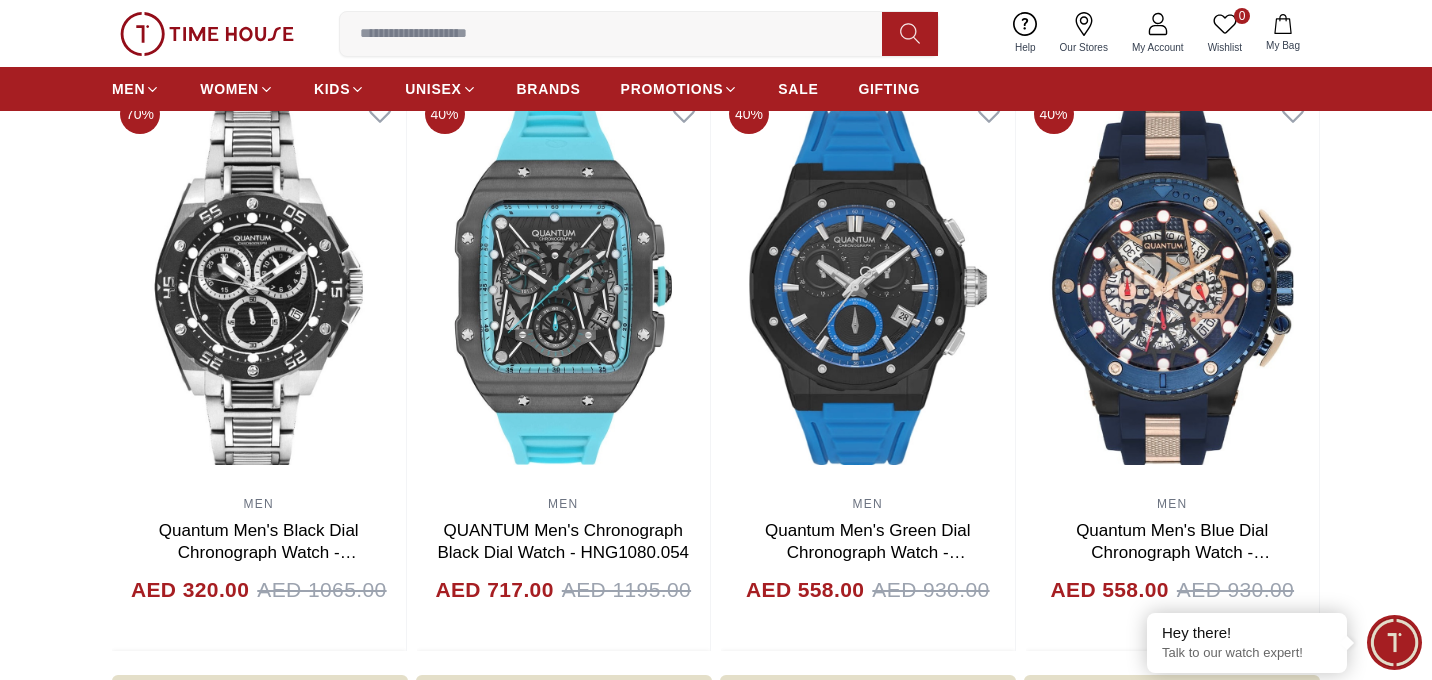 scroll, scrollTop: 1922, scrollLeft: 0, axis: vertical 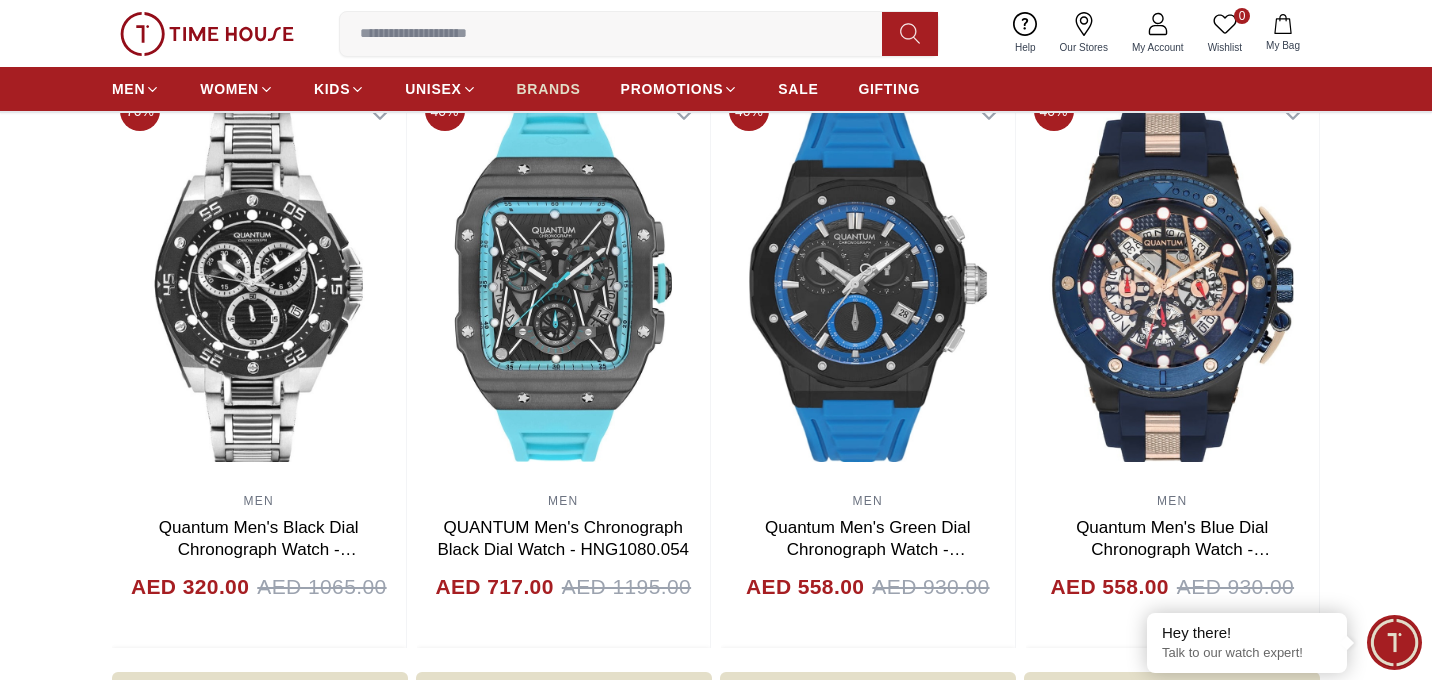 click on "BRANDS" at bounding box center [549, 89] 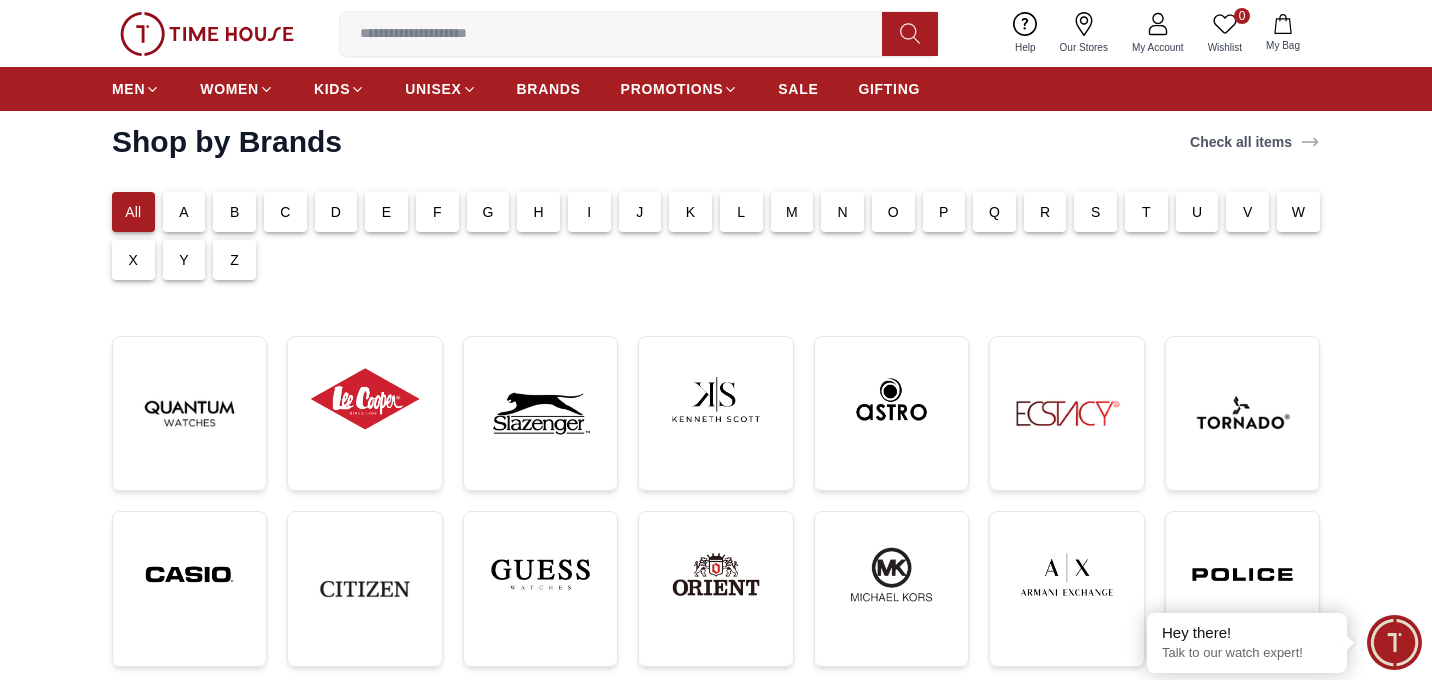 scroll, scrollTop: 62, scrollLeft: 0, axis: vertical 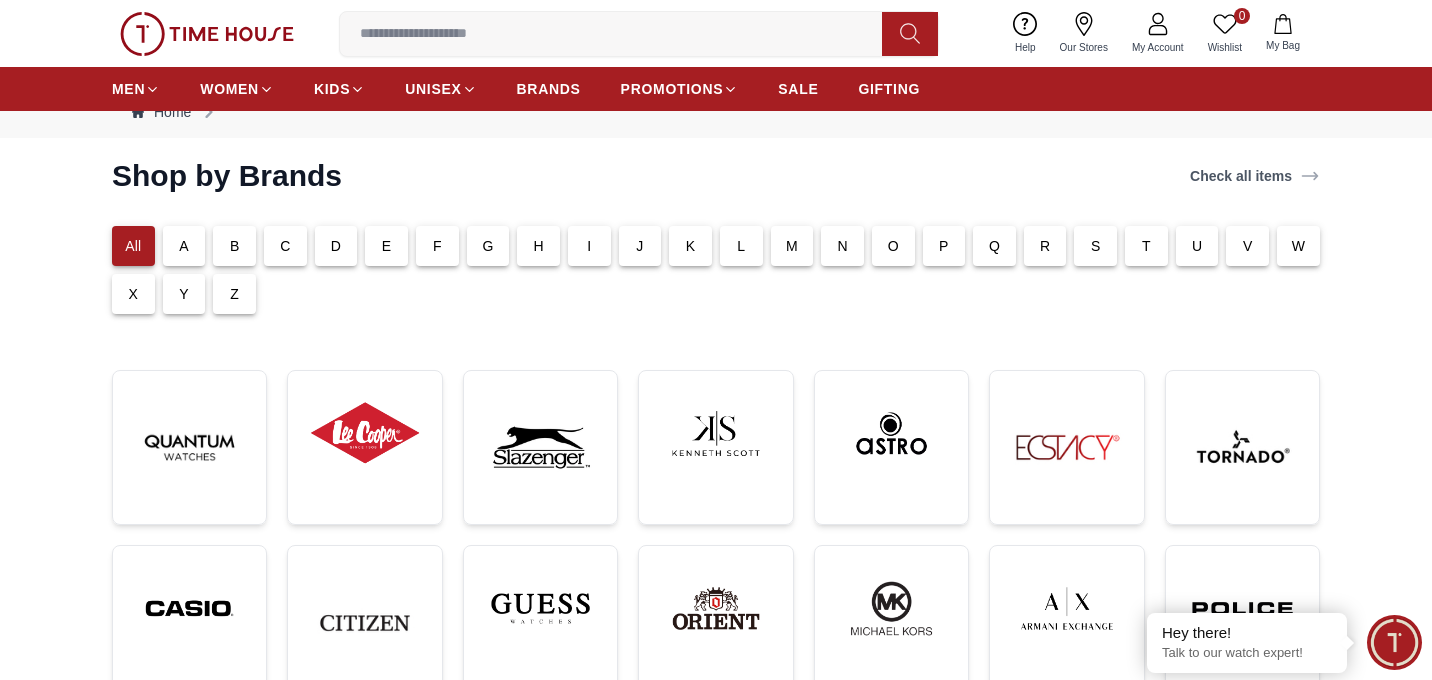 click on "P" at bounding box center (944, 246) 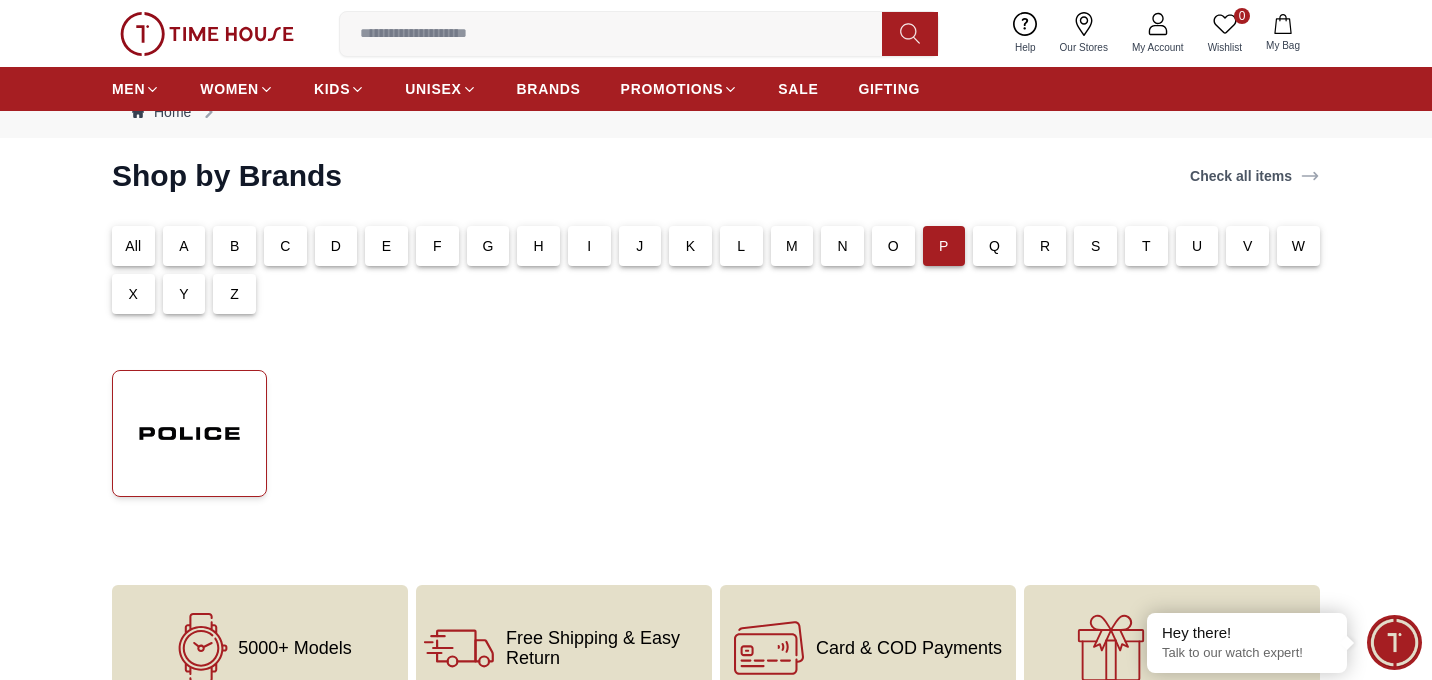 click at bounding box center (189, 433) 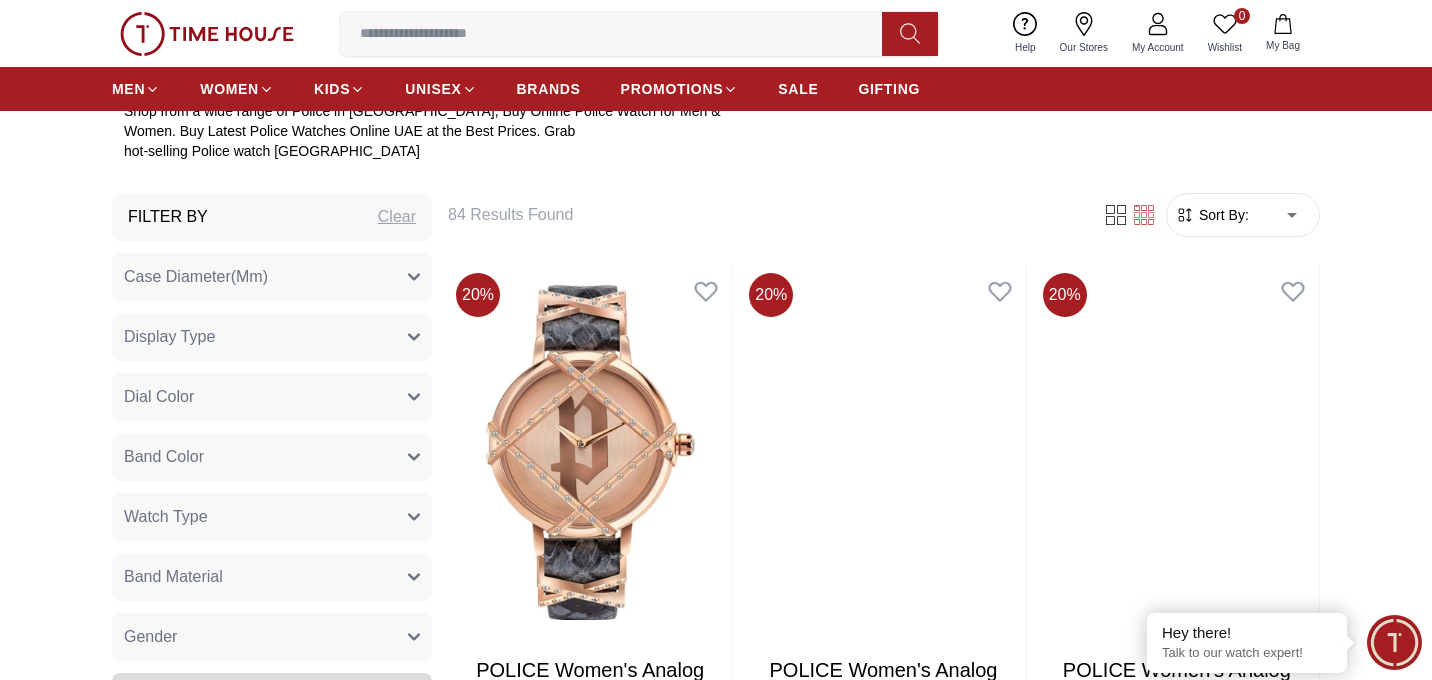 scroll, scrollTop: 830, scrollLeft: 0, axis: vertical 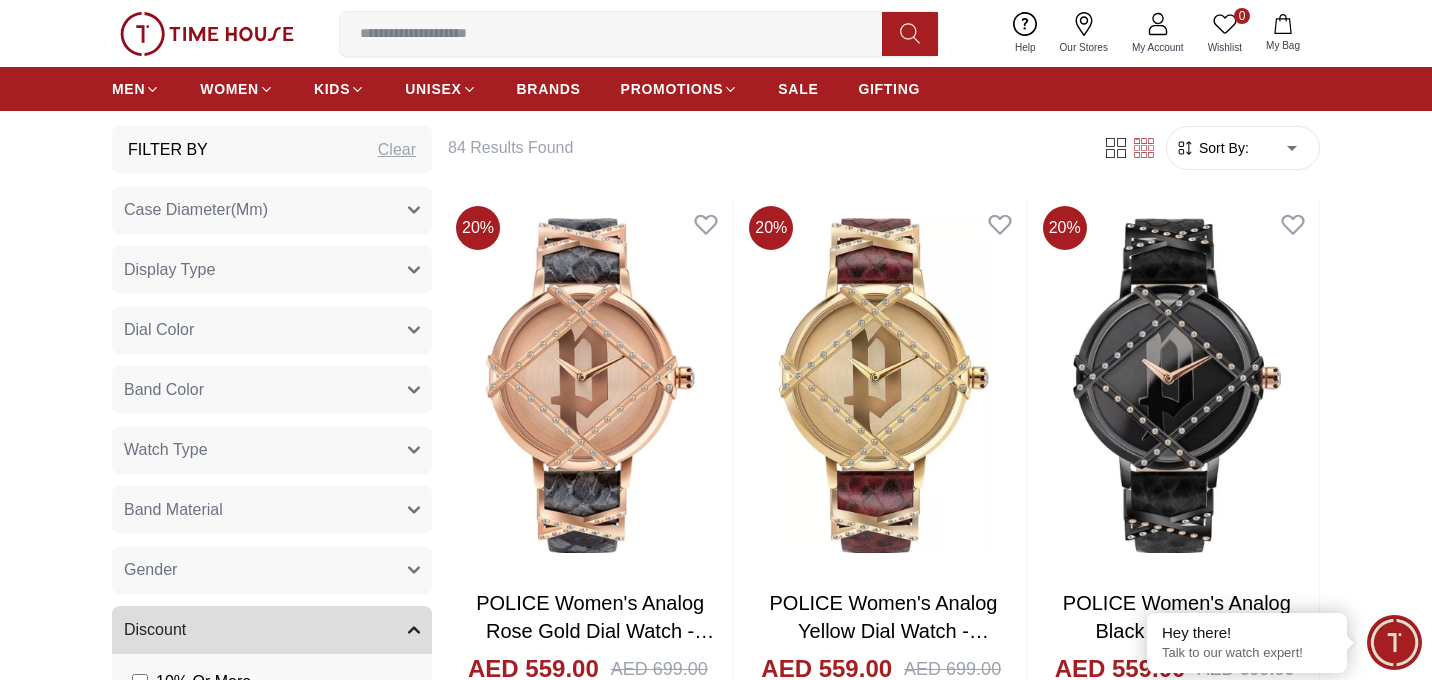 click on "Case Diameter(Mm)" at bounding box center (272, 210) 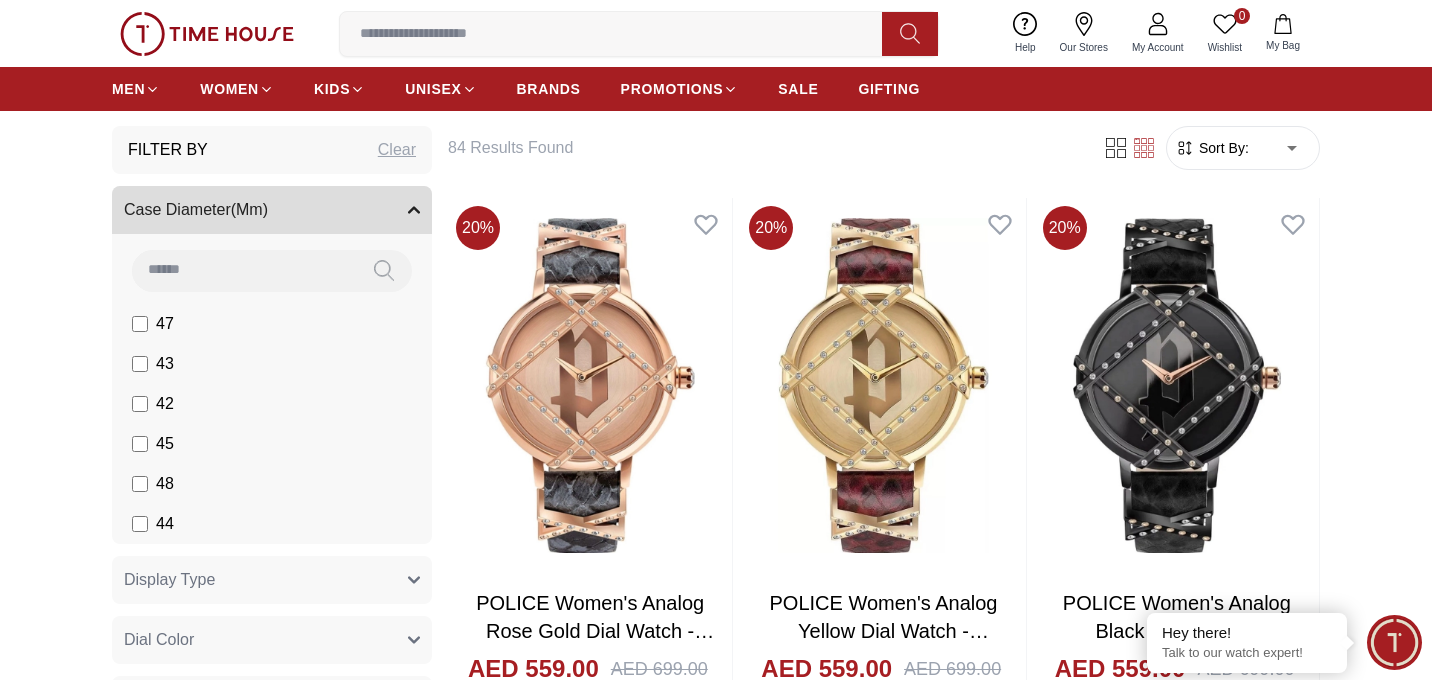 click on "Case Diameter(Mm)" at bounding box center (272, 210) 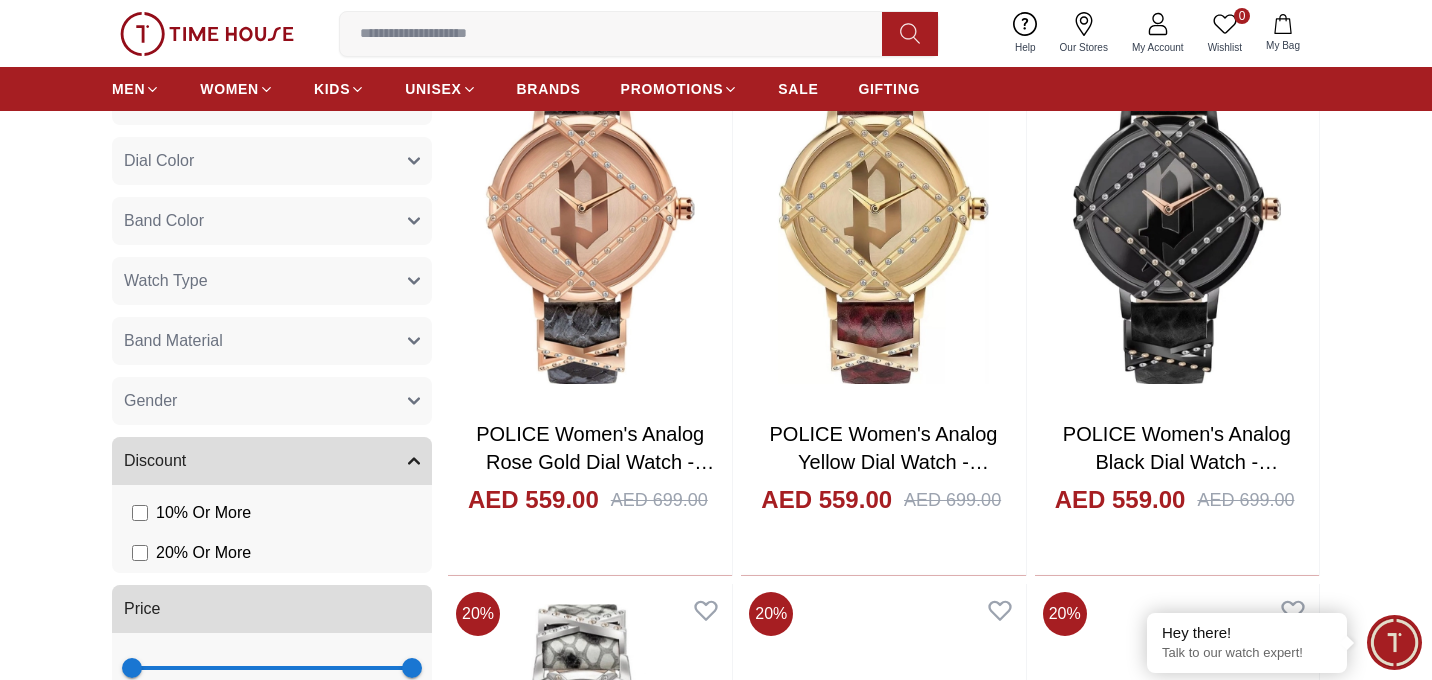 scroll, scrollTop: 1002, scrollLeft: 0, axis: vertical 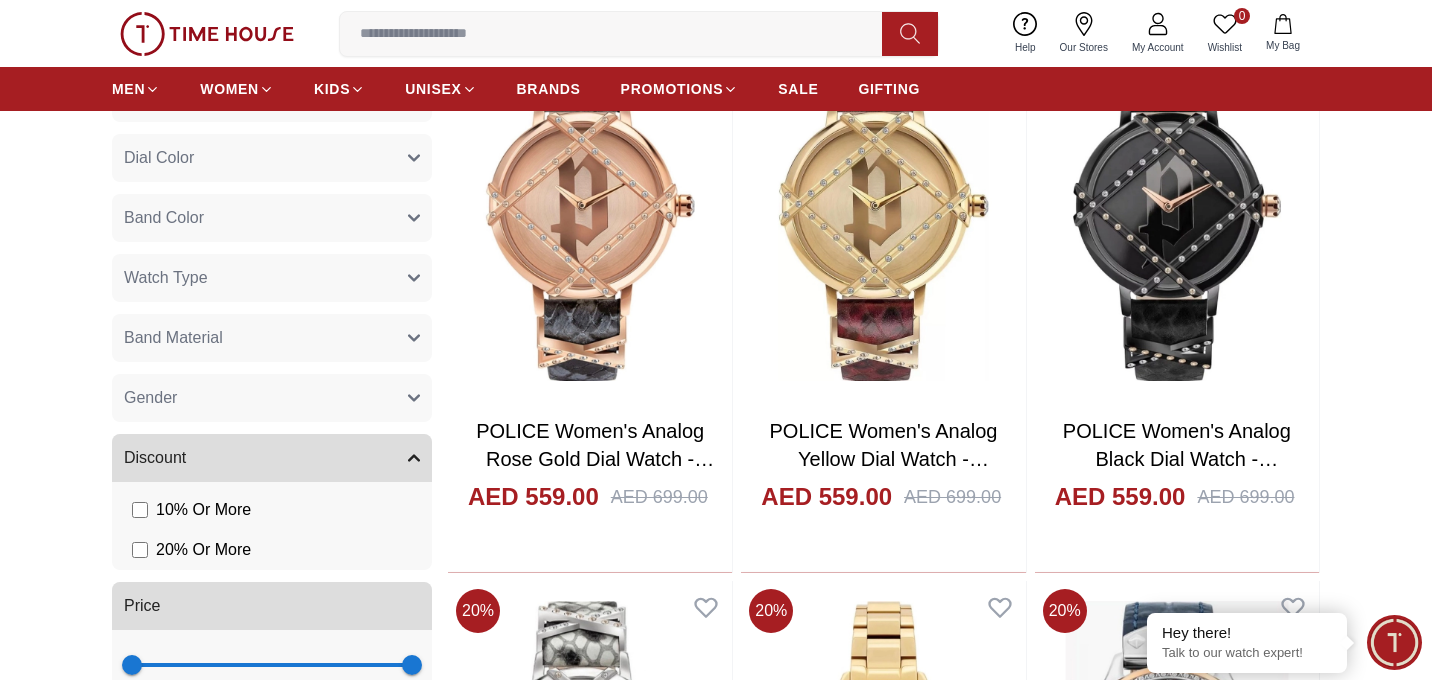 click on "Watch Type" at bounding box center [272, 278] 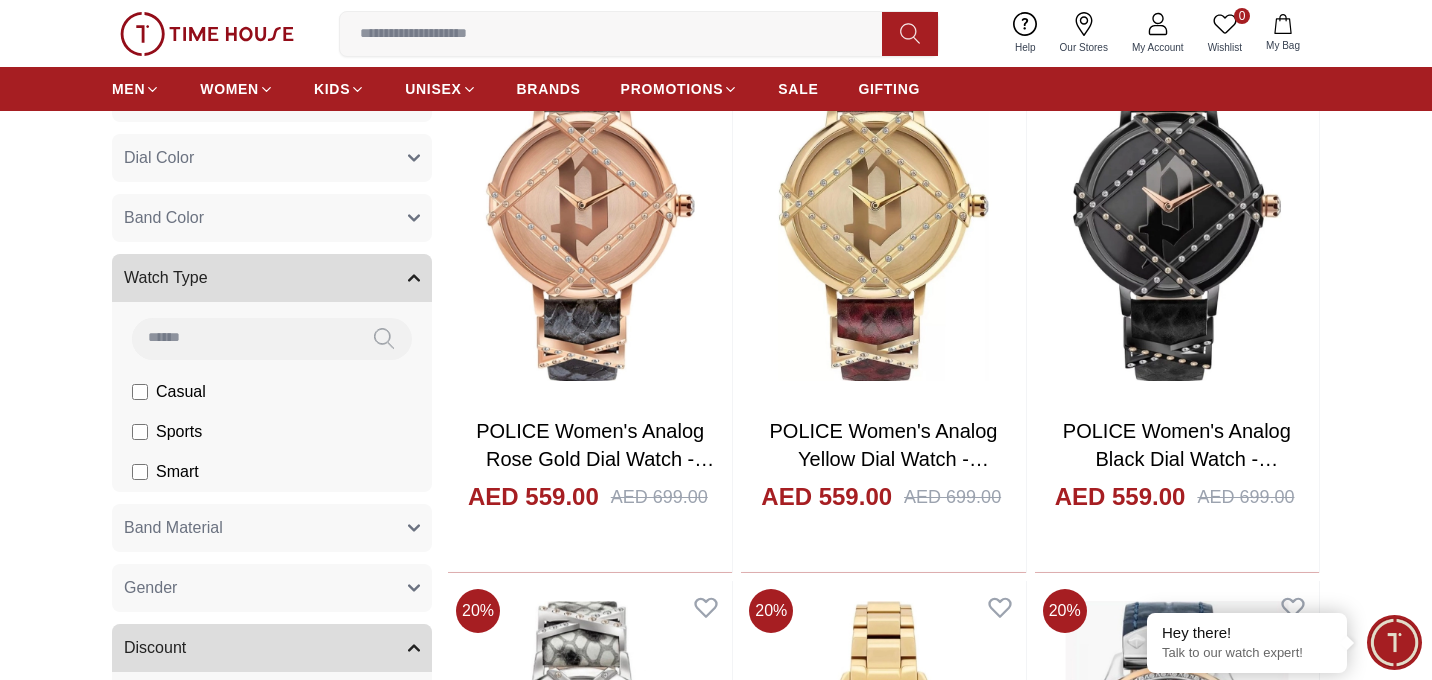 click on "Watch Type" at bounding box center (272, 278) 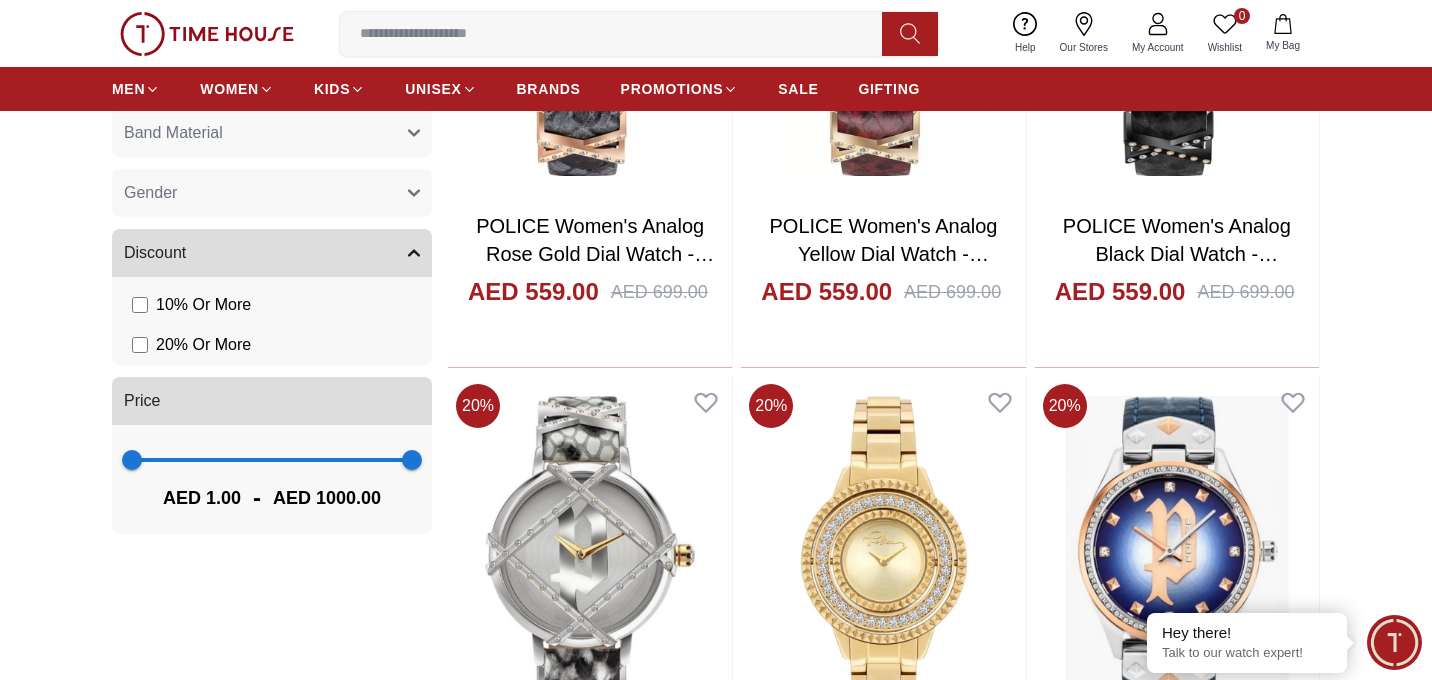 scroll, scrollTop: 1209, scrollLeft: 0, axis: vertical 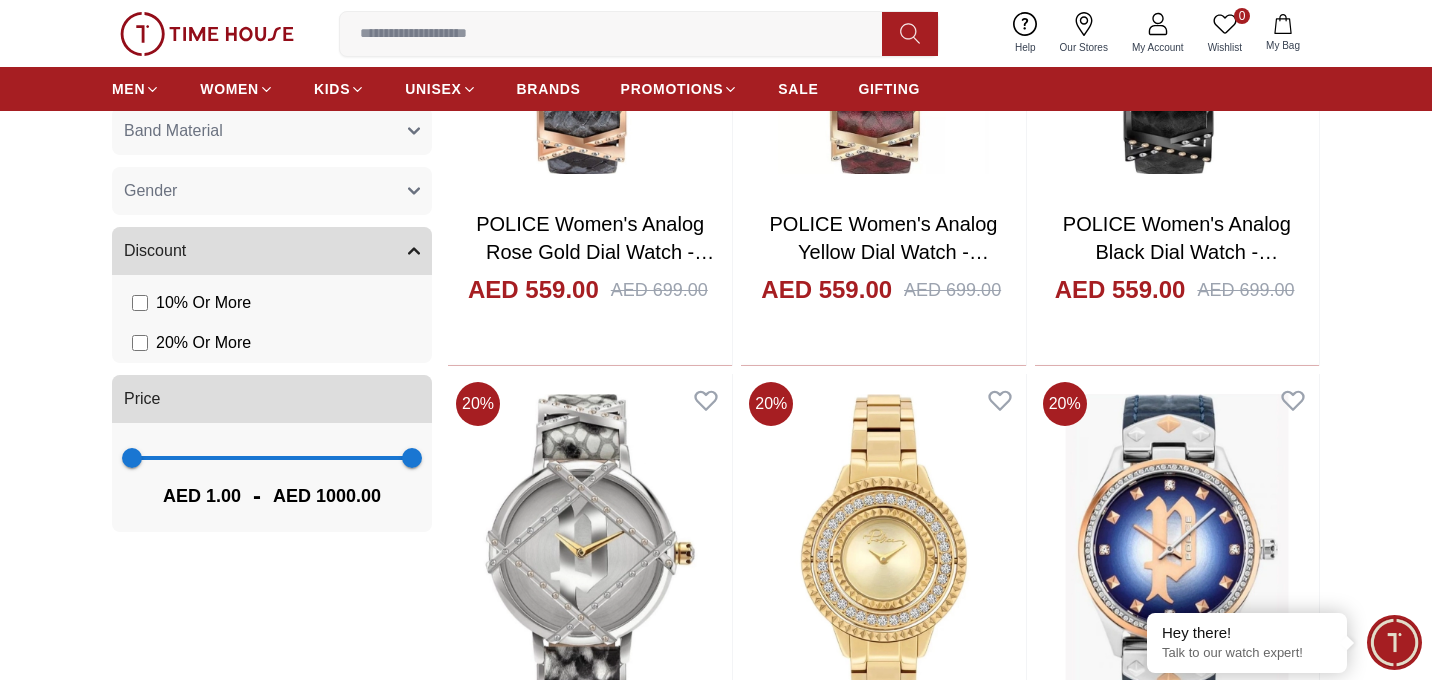 click on "Gender" at bounding box center (150, 191) 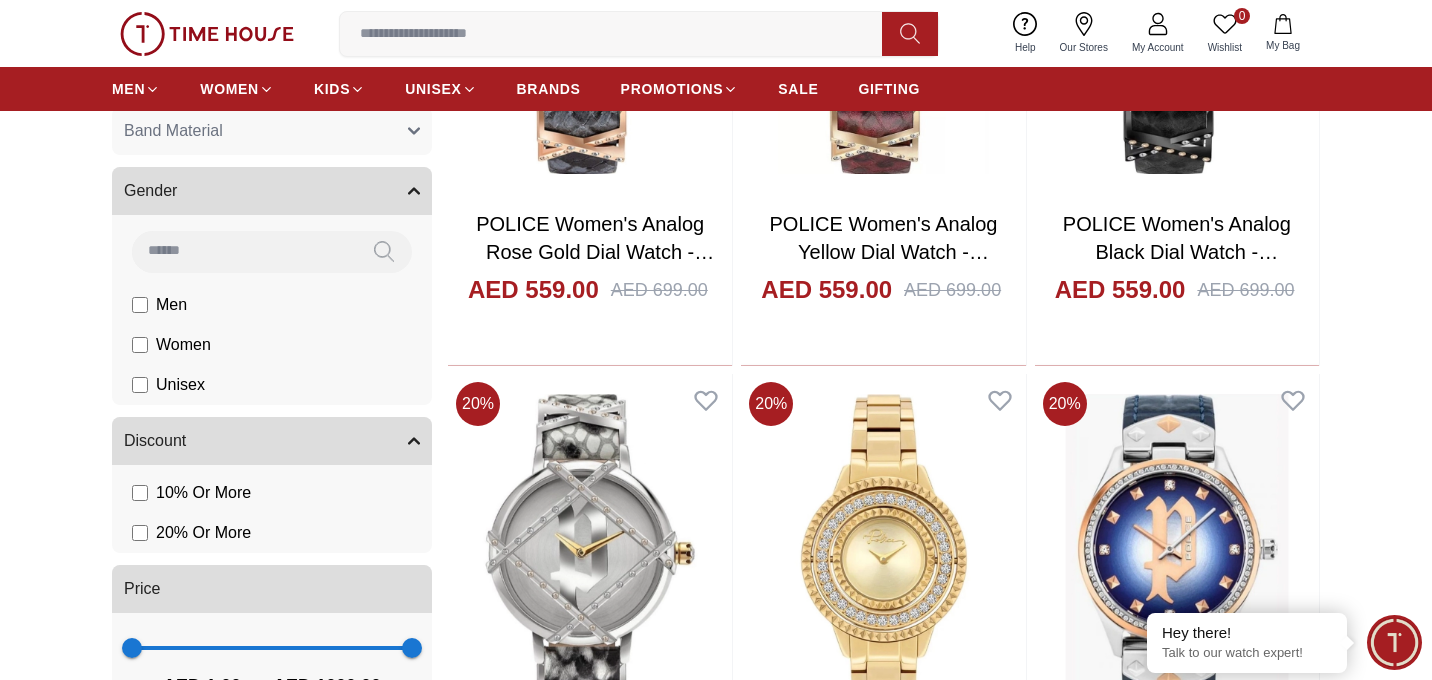 click on "Men" at bounding box center [0, 0] 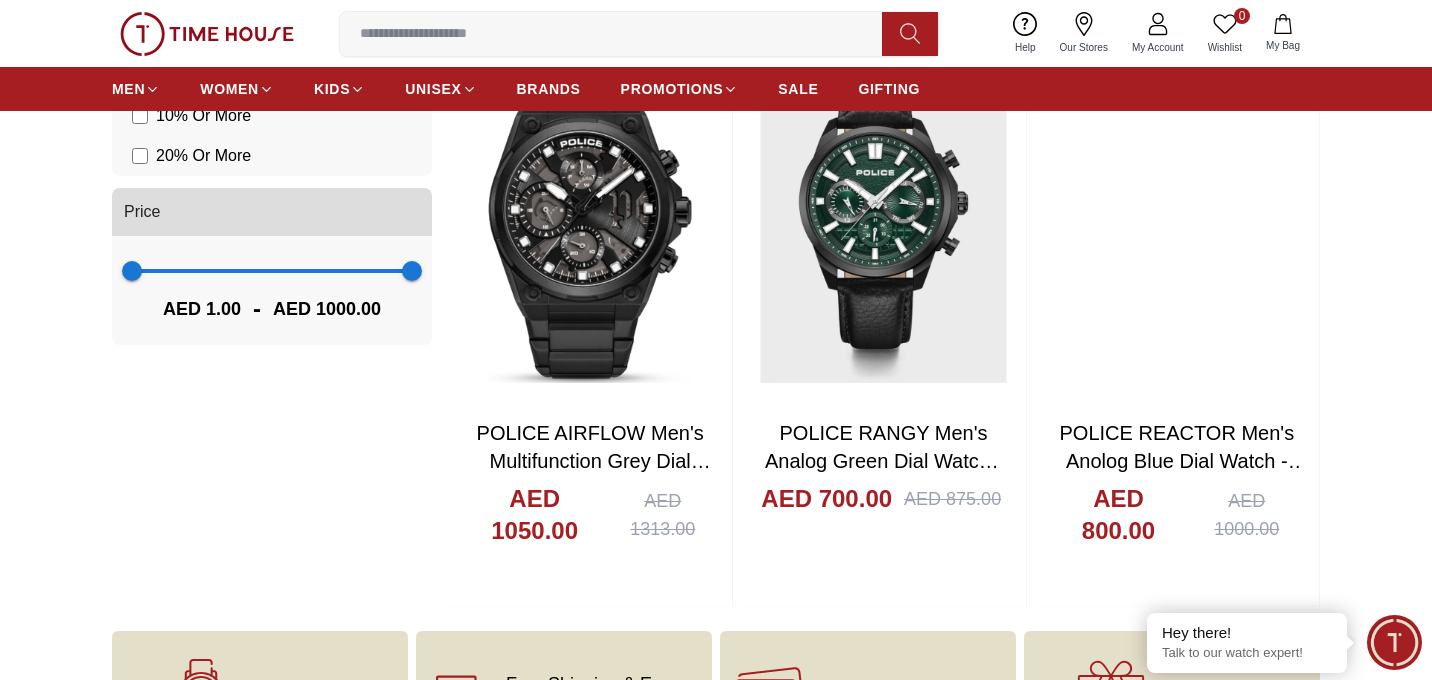 scroll, scrollTop: 1588, scrollLeft: 0, axis: vertical 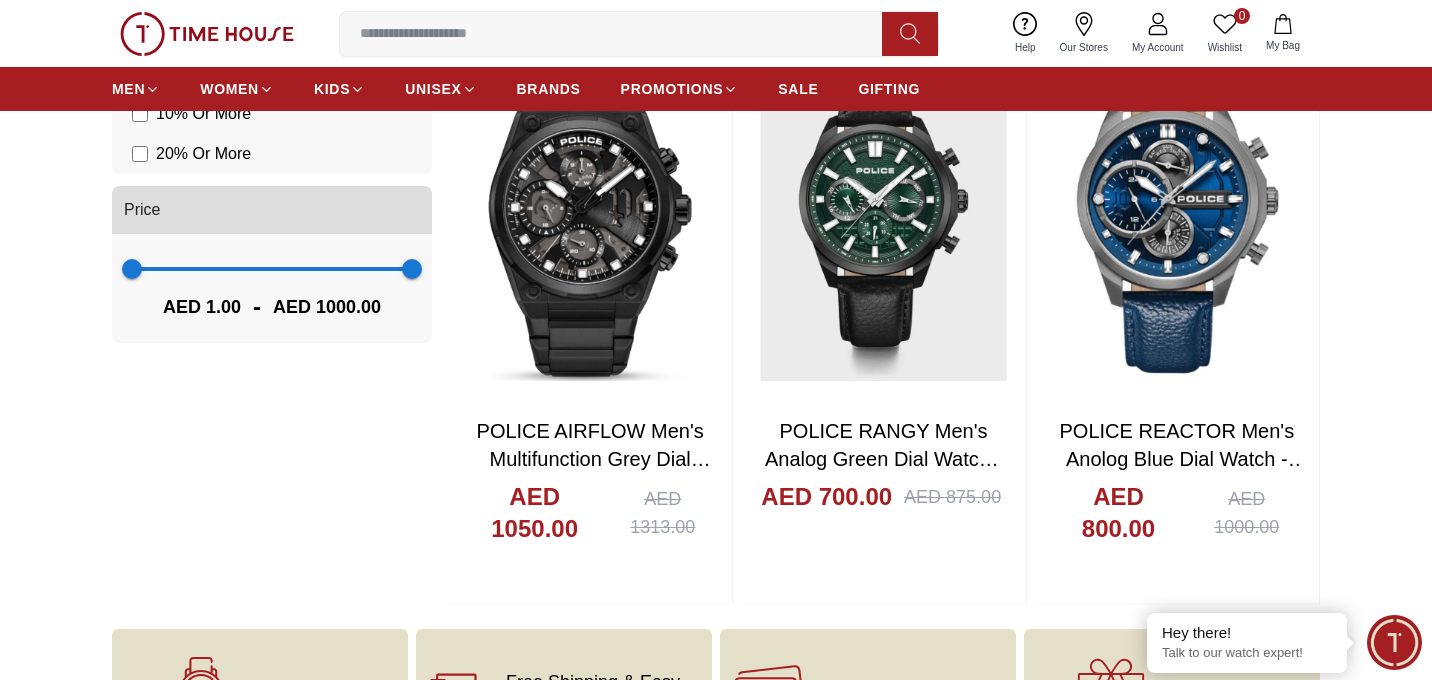 click on "Filter By Clear Case Diameter(Mm) 47 43 42 45 48 44 Display Type Analog Multi Function Automatic Chronograph Analog-Digital Smart Chronograph  Dial Color Black Silver Grey White Yellow Navy Blue Beige Red Dark Blue+Silver Mother Of Pearl Blue & Gun Blue Green Brown Gold Rose Gold Black And Gold Band Color Silver Yellow Green Dark Blue Red Black Dark [PERSON_NAME] Gold Gold Blue Brown Grey White Burgundy Black / Red Multi Color Black & Blue Black & Brown Dark red Watch Type Casual Sports Smart Band Material Metal Silicone Leather Stainless Steel Nylon Genuine Leather Gender [DEMOGRAPHIC_DATA] [DEMOGRAPHIC_DATA] Unisex Discount 10 % Or More 20 % Or More Price 1 1000 AED 1.00 - AED 1000.00" at bounding box center (272, -14) 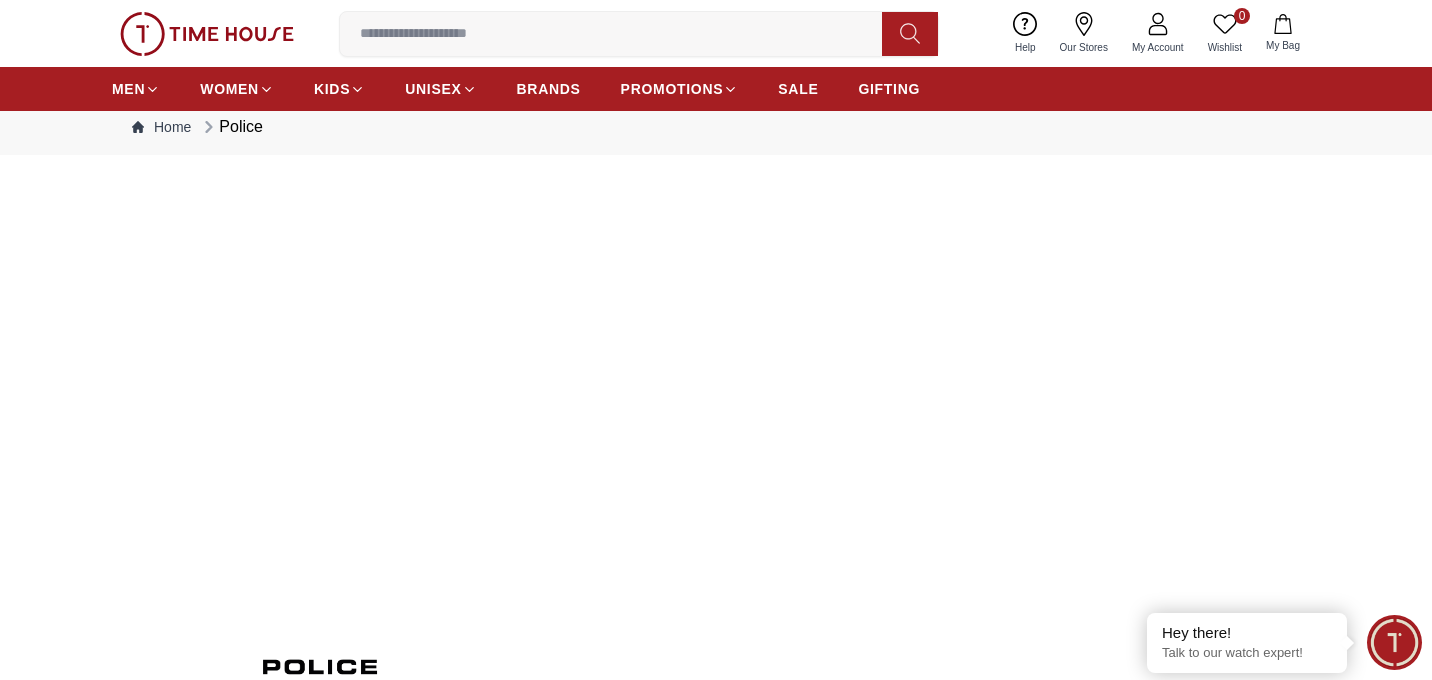 scroll, scrollTop: 0, scrollLeft: 0, axis: both 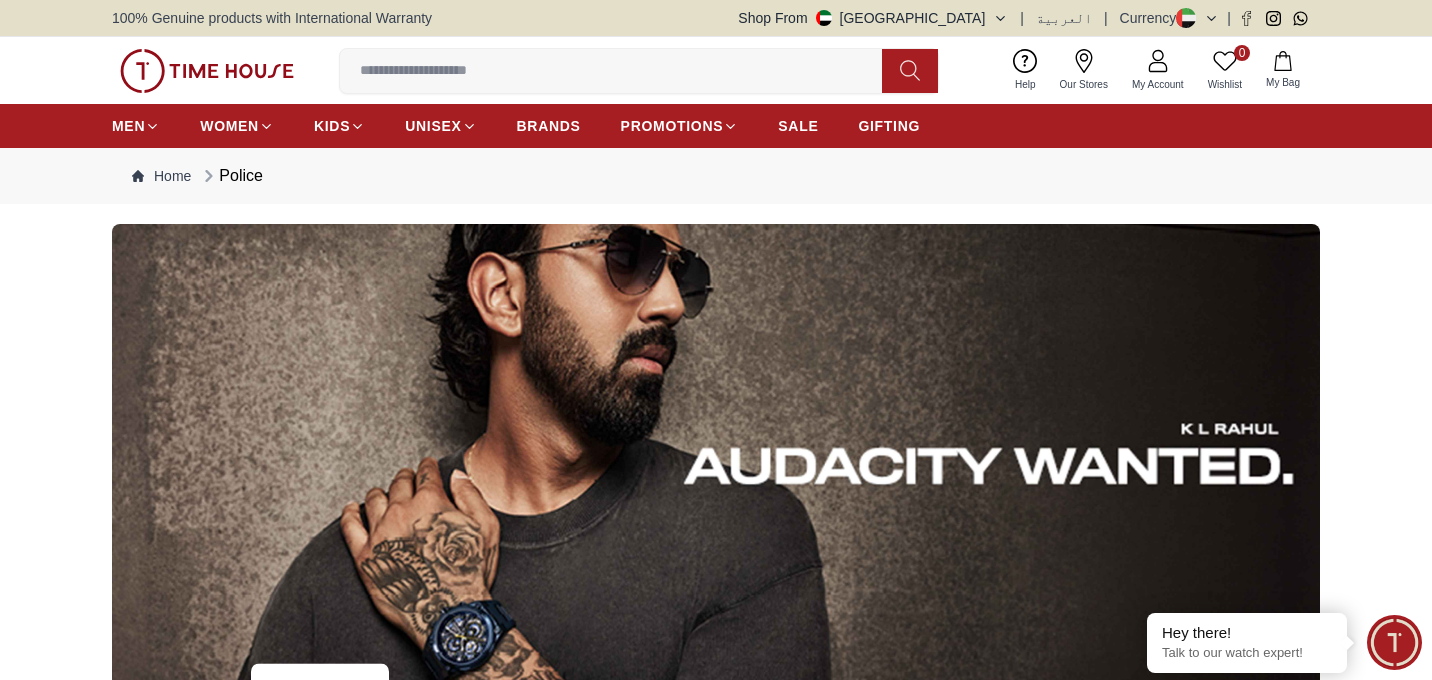 click on "Police" at bounding box center [231, 176] 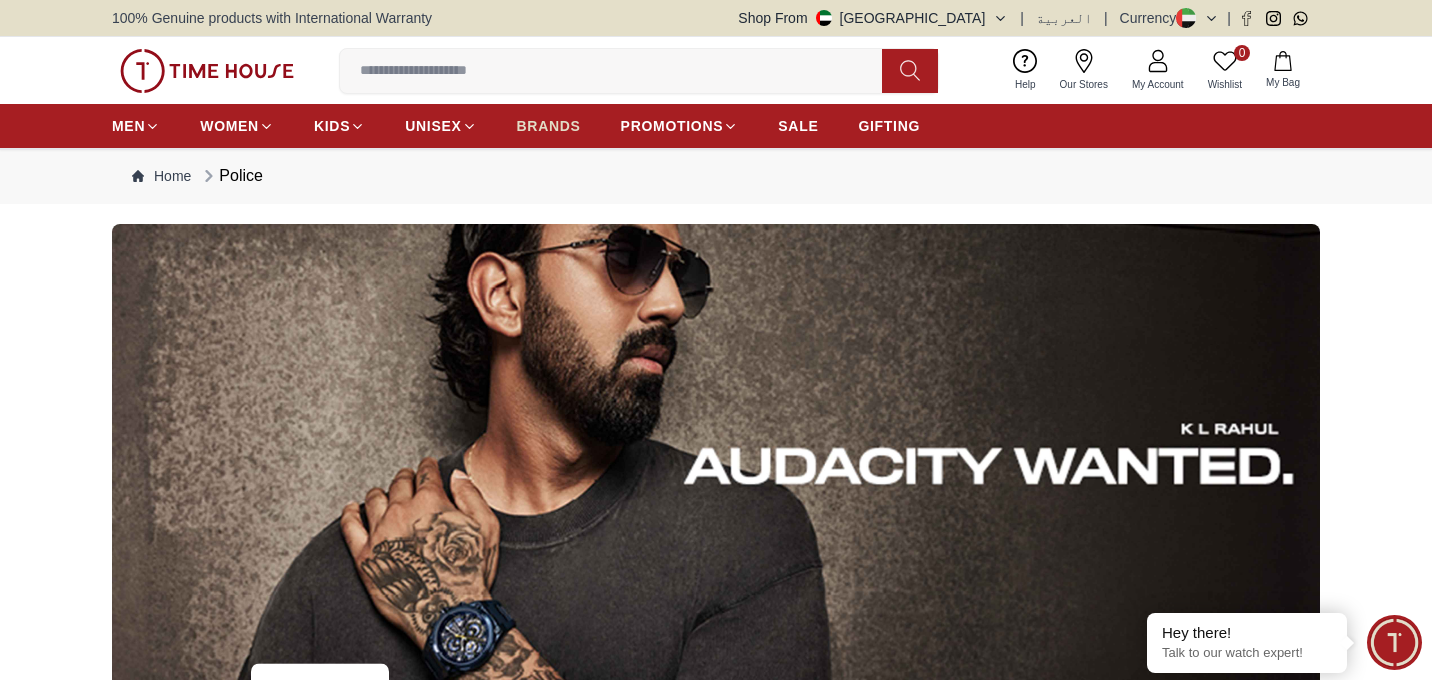 click on "BRANDS" at bounding box center (549, 126) 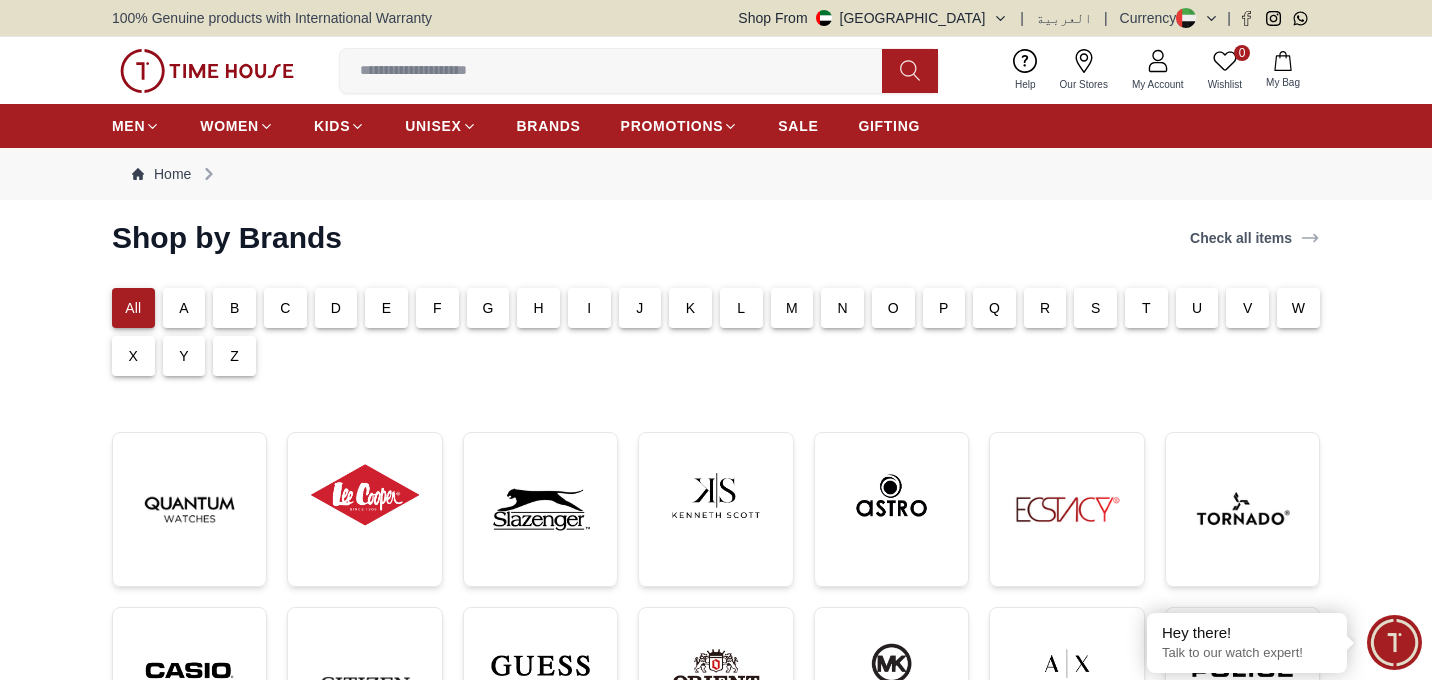 click on "P" at bounding box center (944, 308) 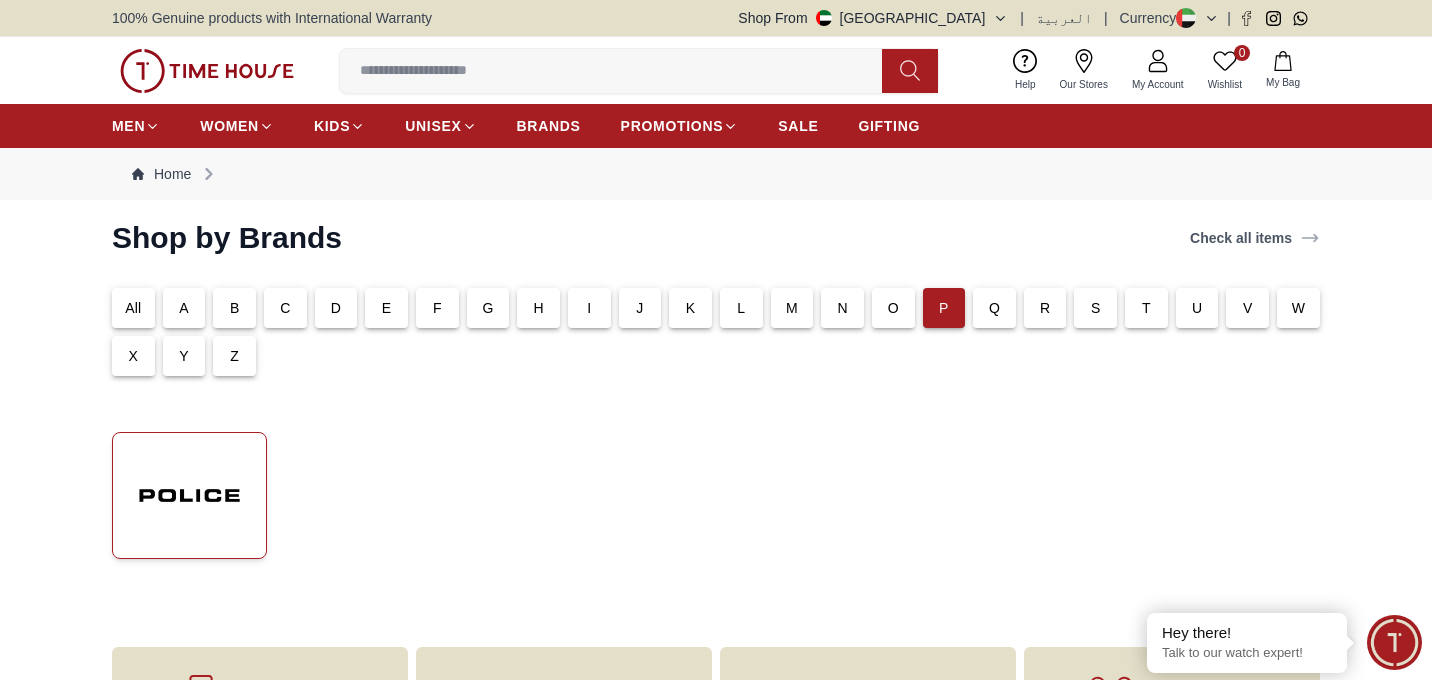 click at bounding box center (189, 495) 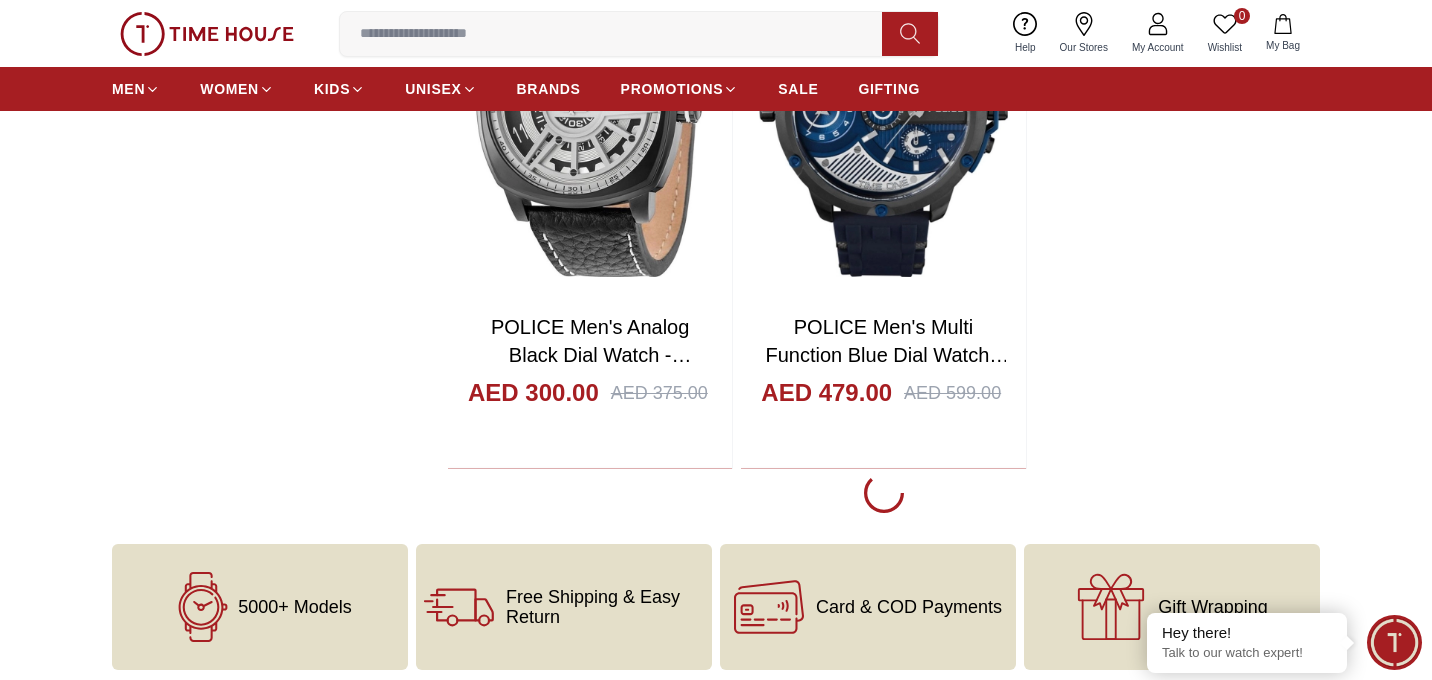 scroll, scrollTop: 4471, scrollLeft: 0, axis: vertical 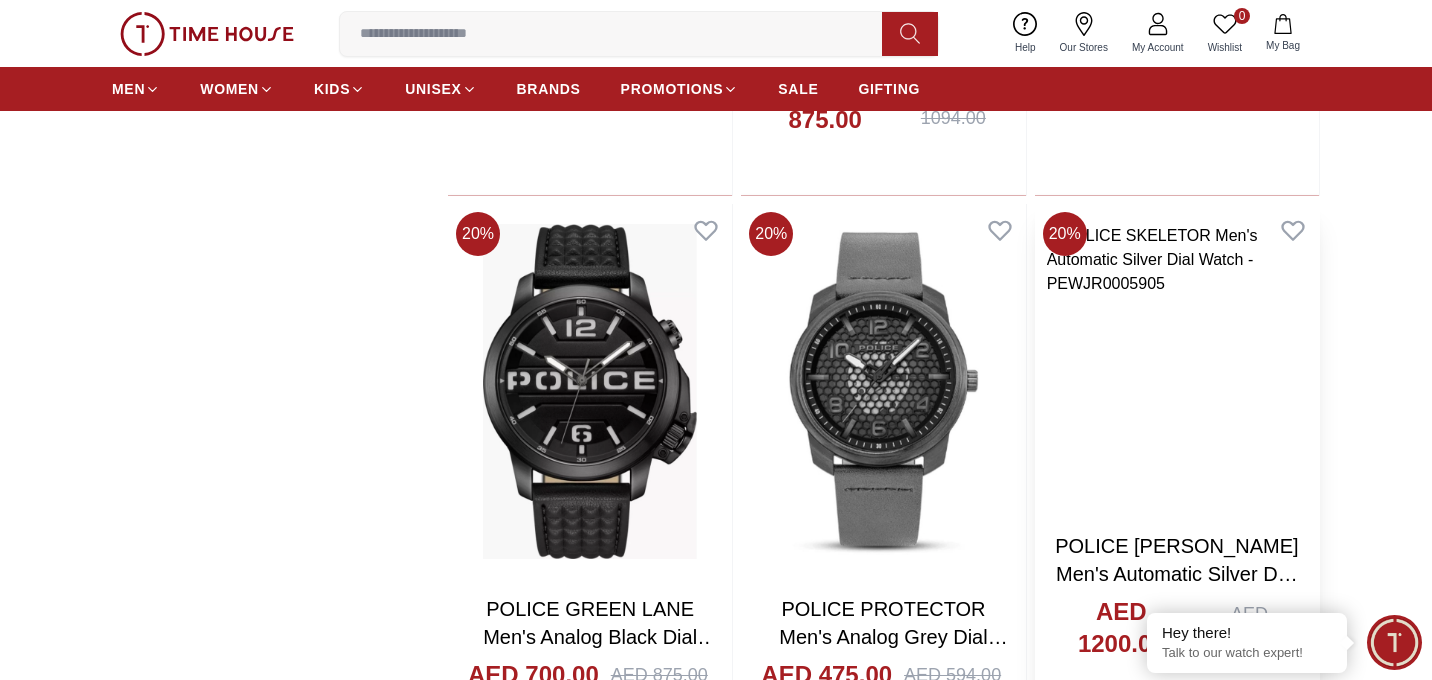 click at bounding box center [1177, 360] 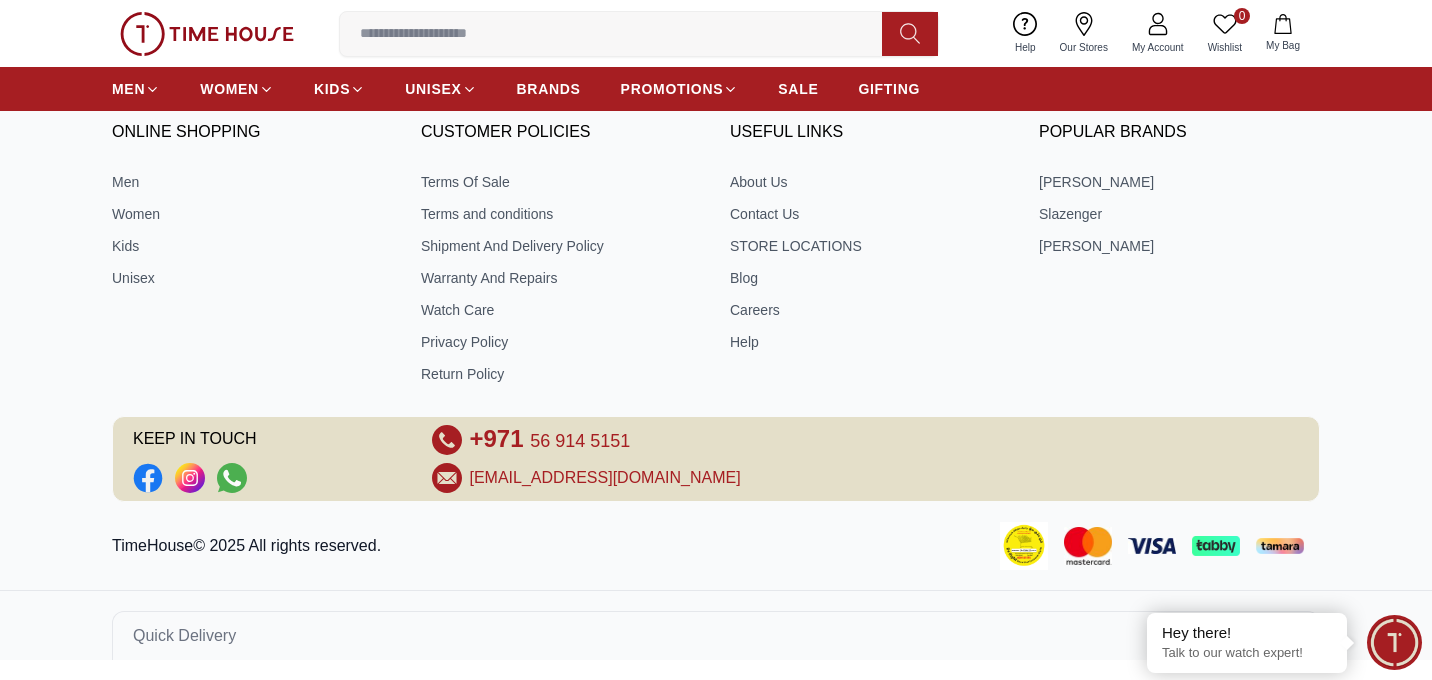 scroll, scrollTop: 0, scrollLeft: 0, axis: both 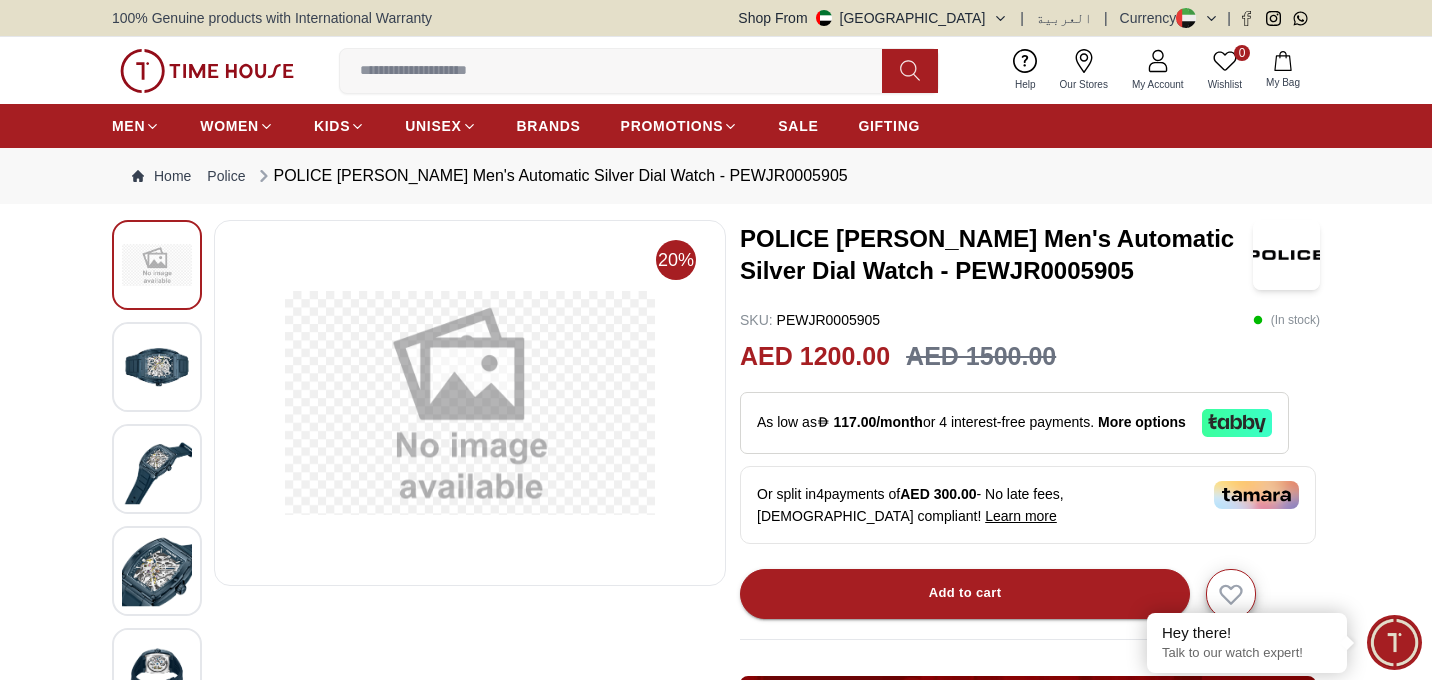 click at bounding box center [157, 468] 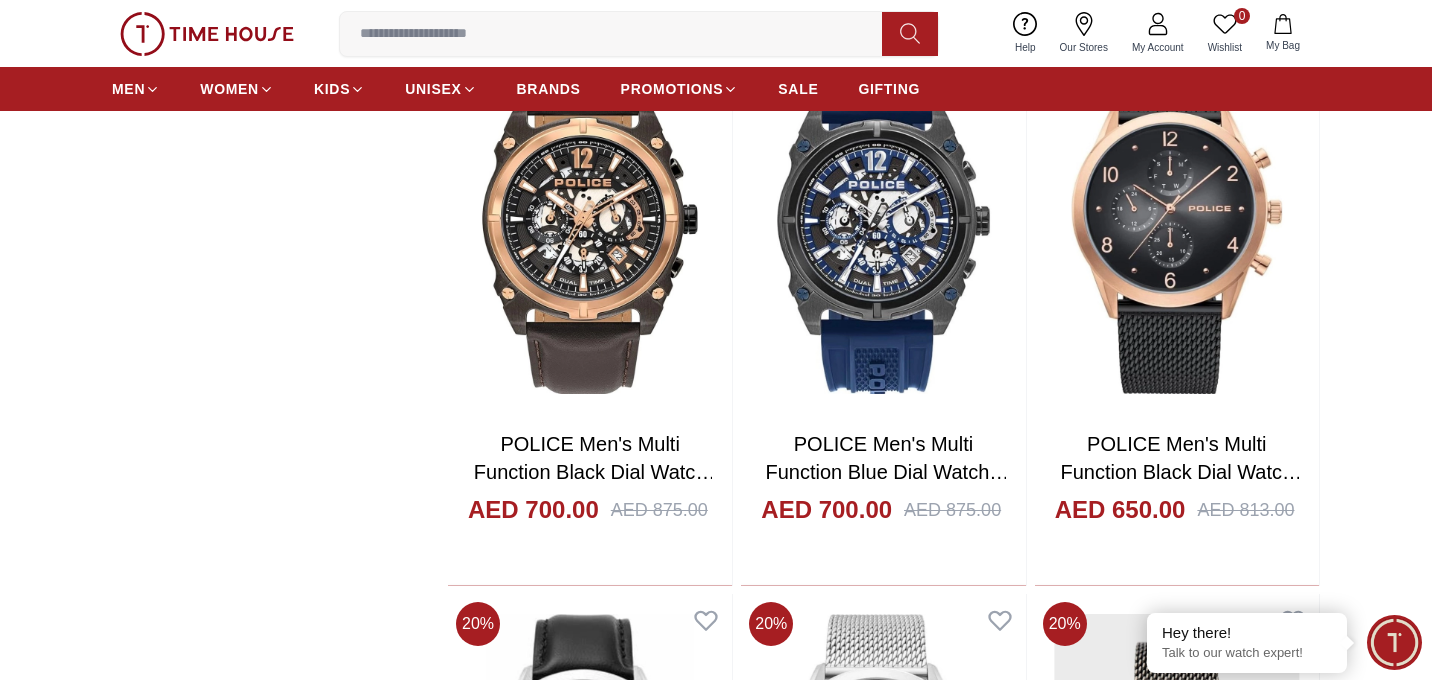 scroll, scrollTop: 12601, scrollLeft: 0, axis: vertical 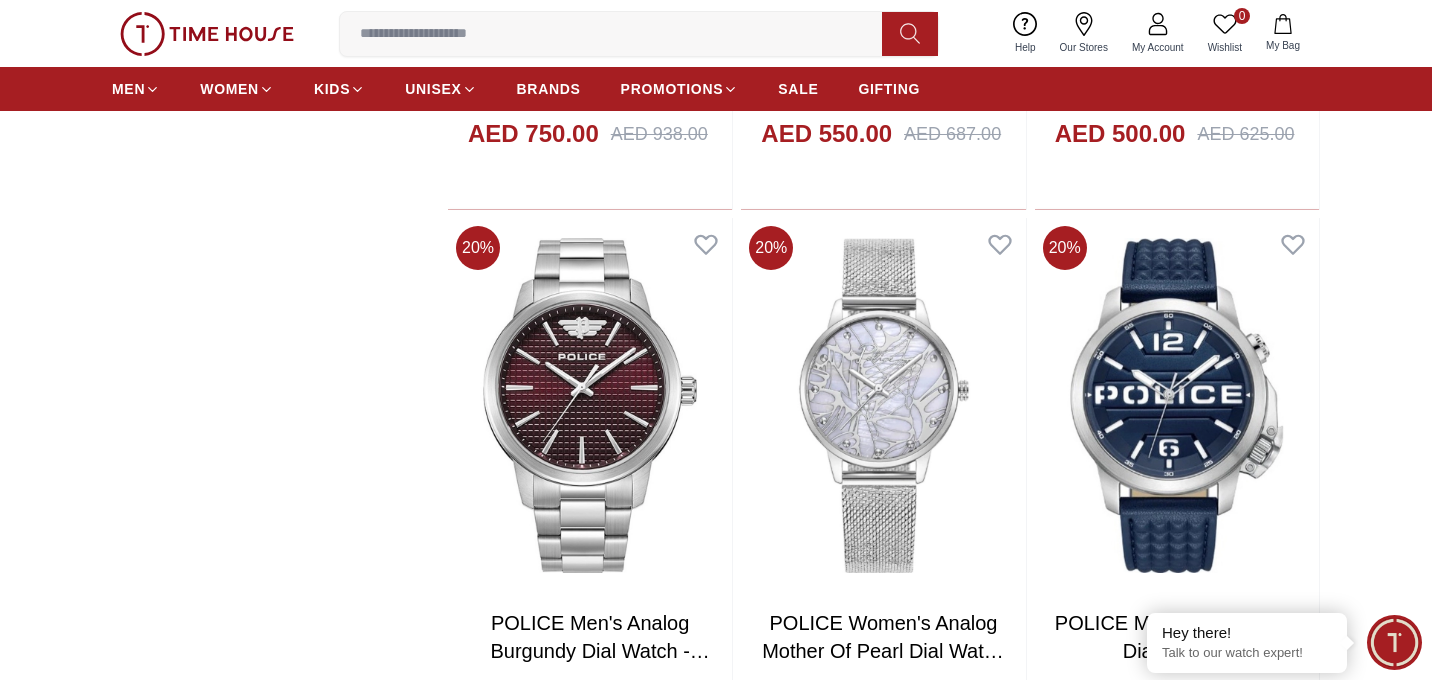 click at bounding box center (619, 34) 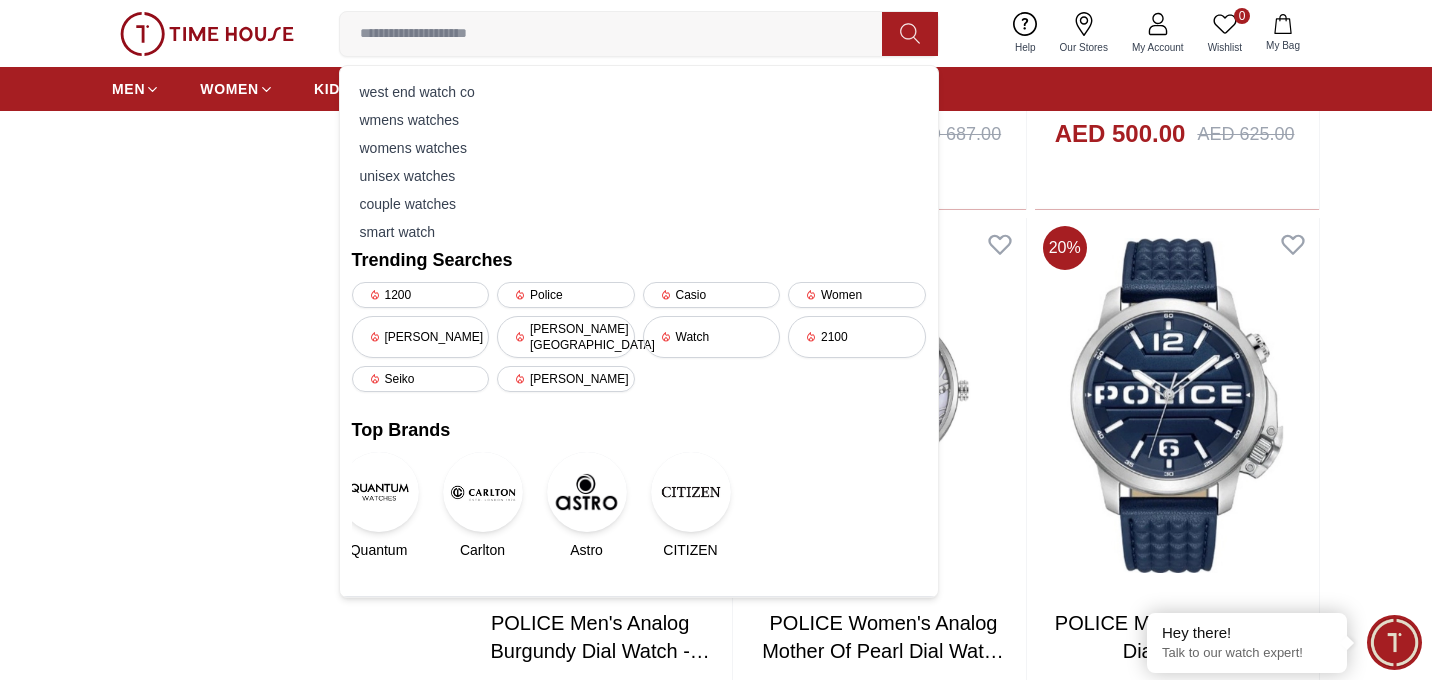 paste on "**********" 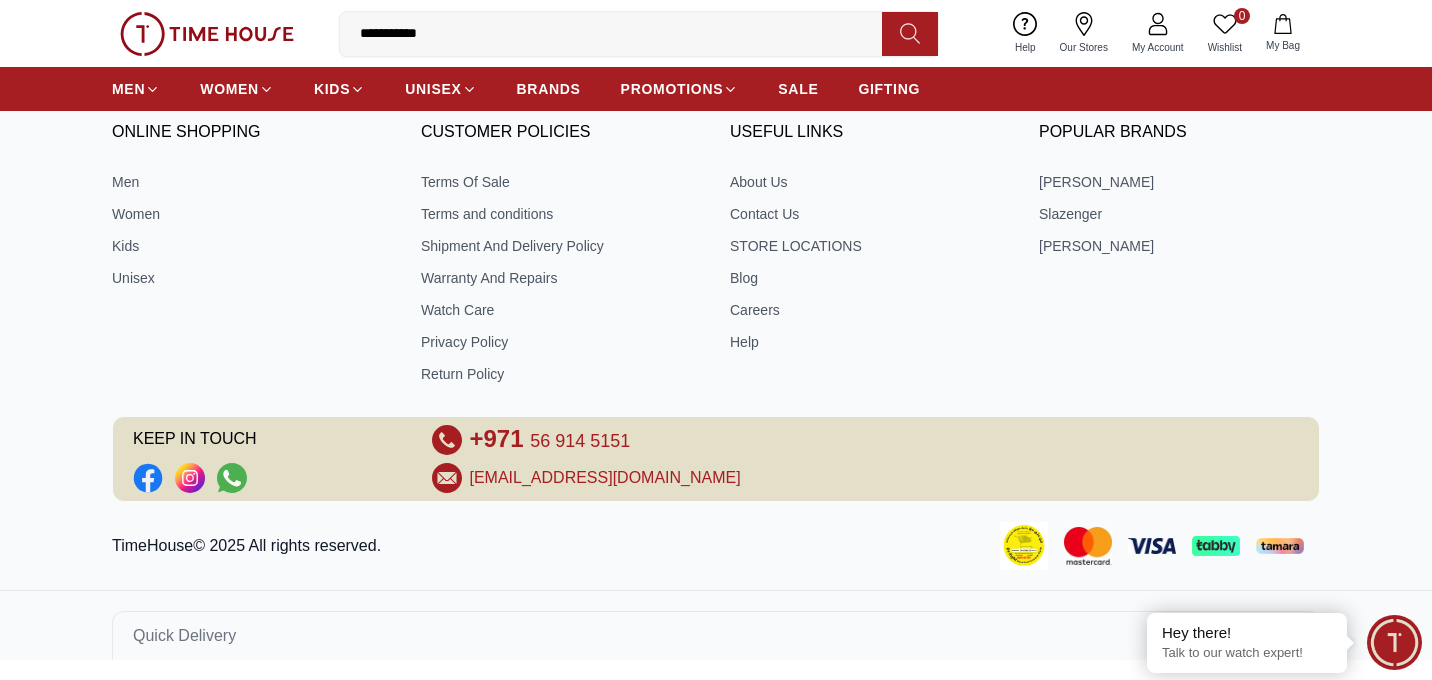 scroll, scrollTop: 0, scrollLeft: 0, axis: both 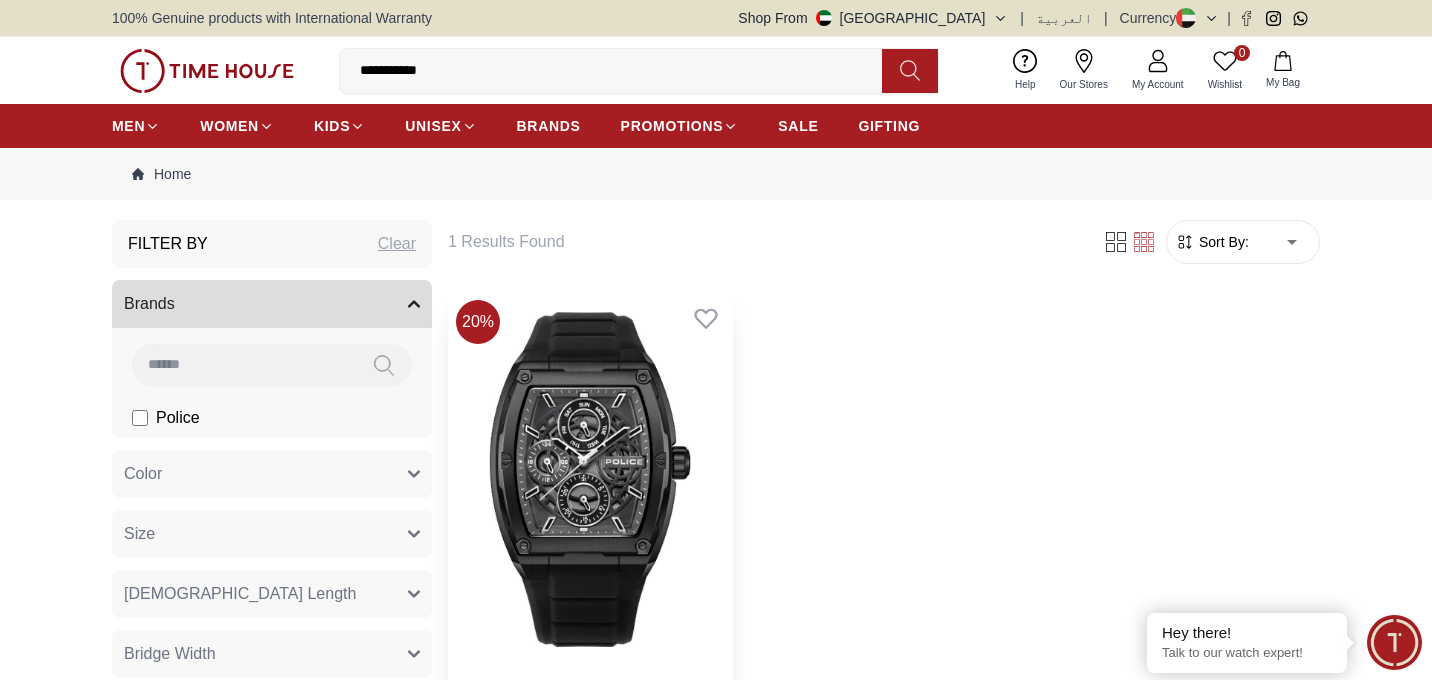click at bounding box center [590, 479] 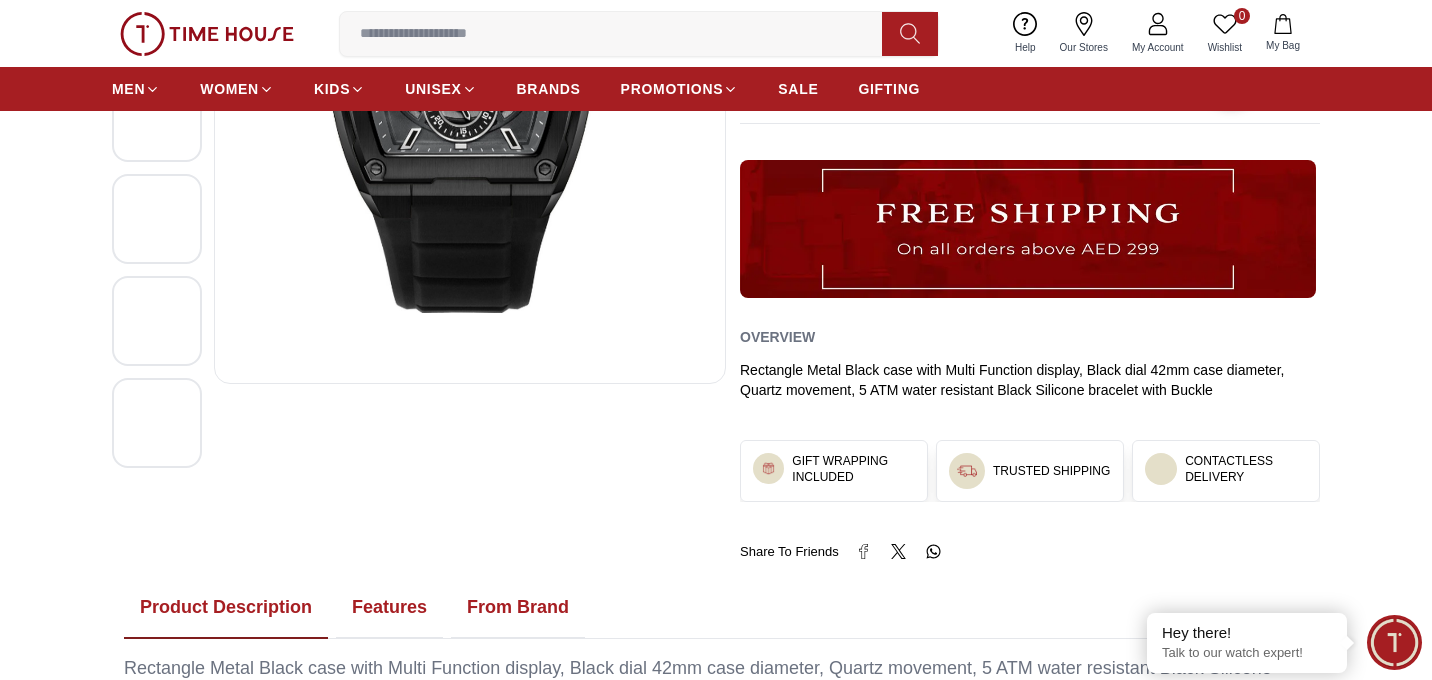 scroll, scrollTop: 590, scrollLeft: 0, axis: vertical 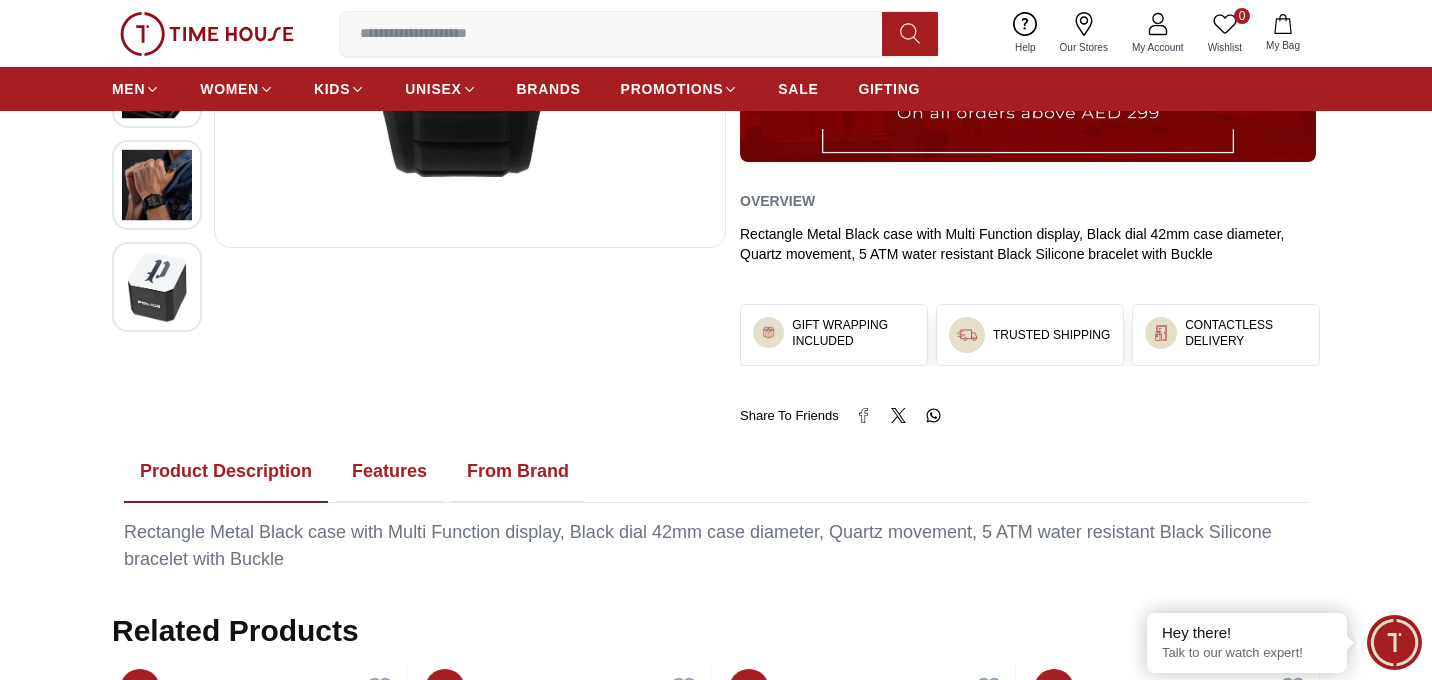 click at bounding box center [157, 286] 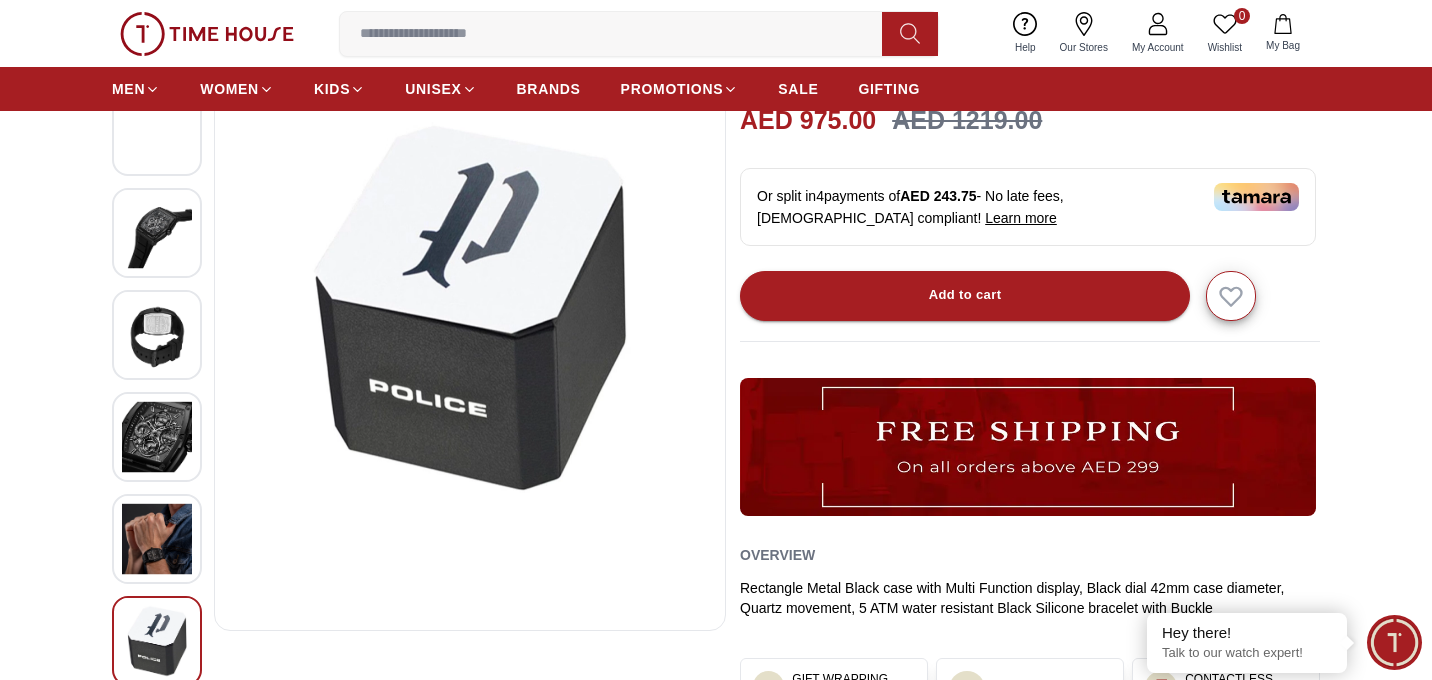 scroll, scrollTop: 228, scrollLeft: 0, axis: vertical 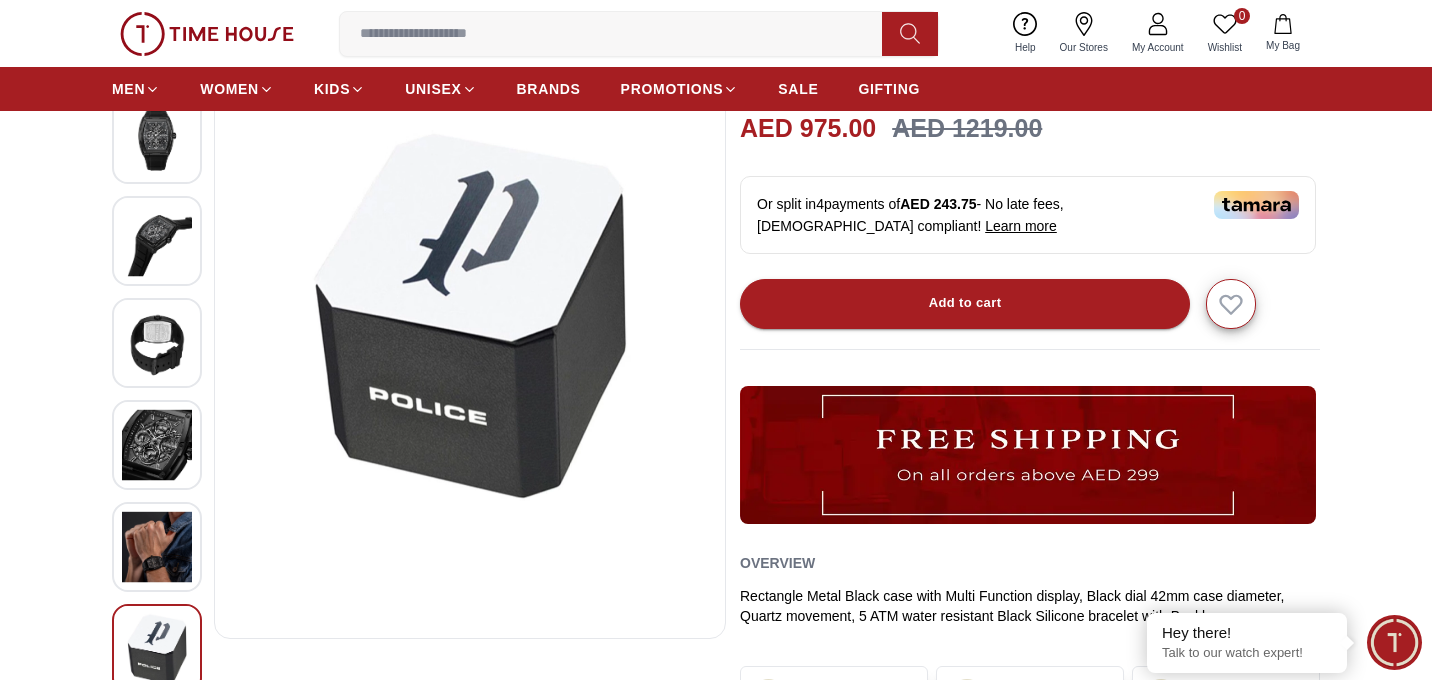 click at bounding box center (157, 546) 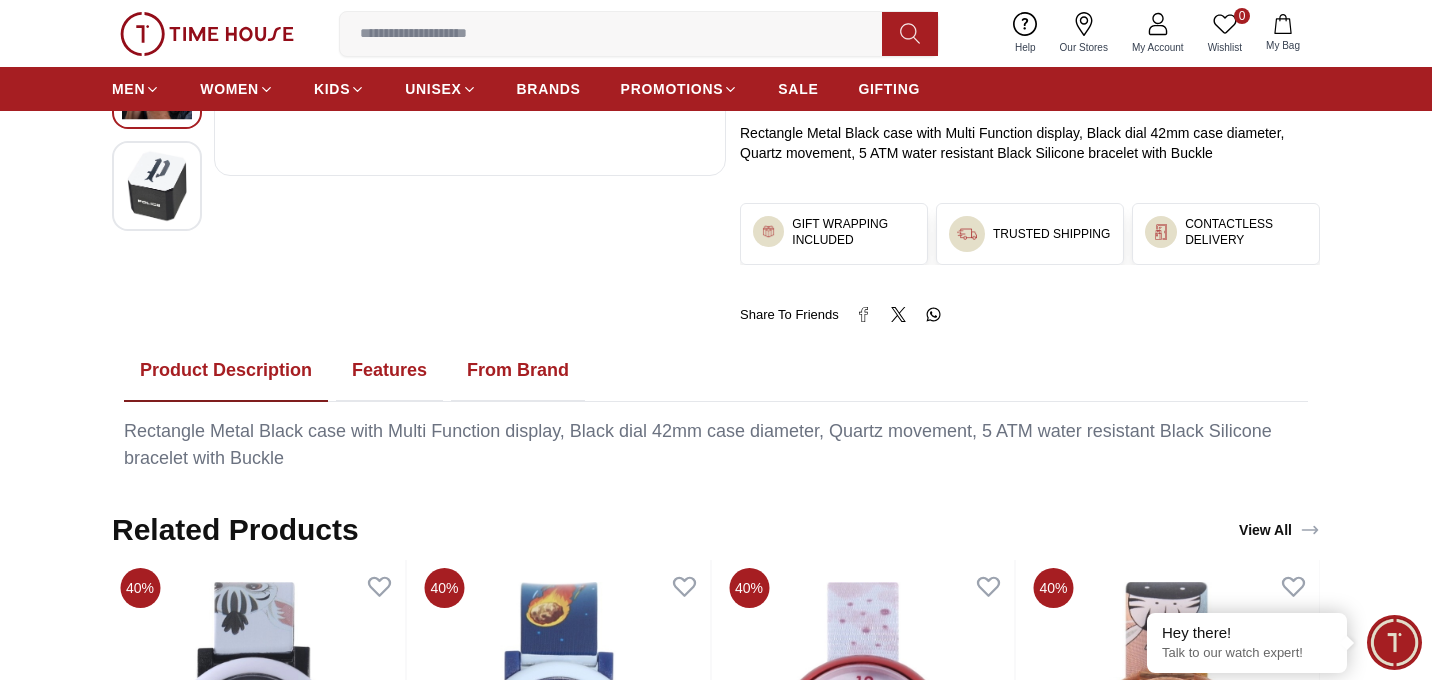scroll, scrollTop: 689, scrollLeft: 0, axis: vertical 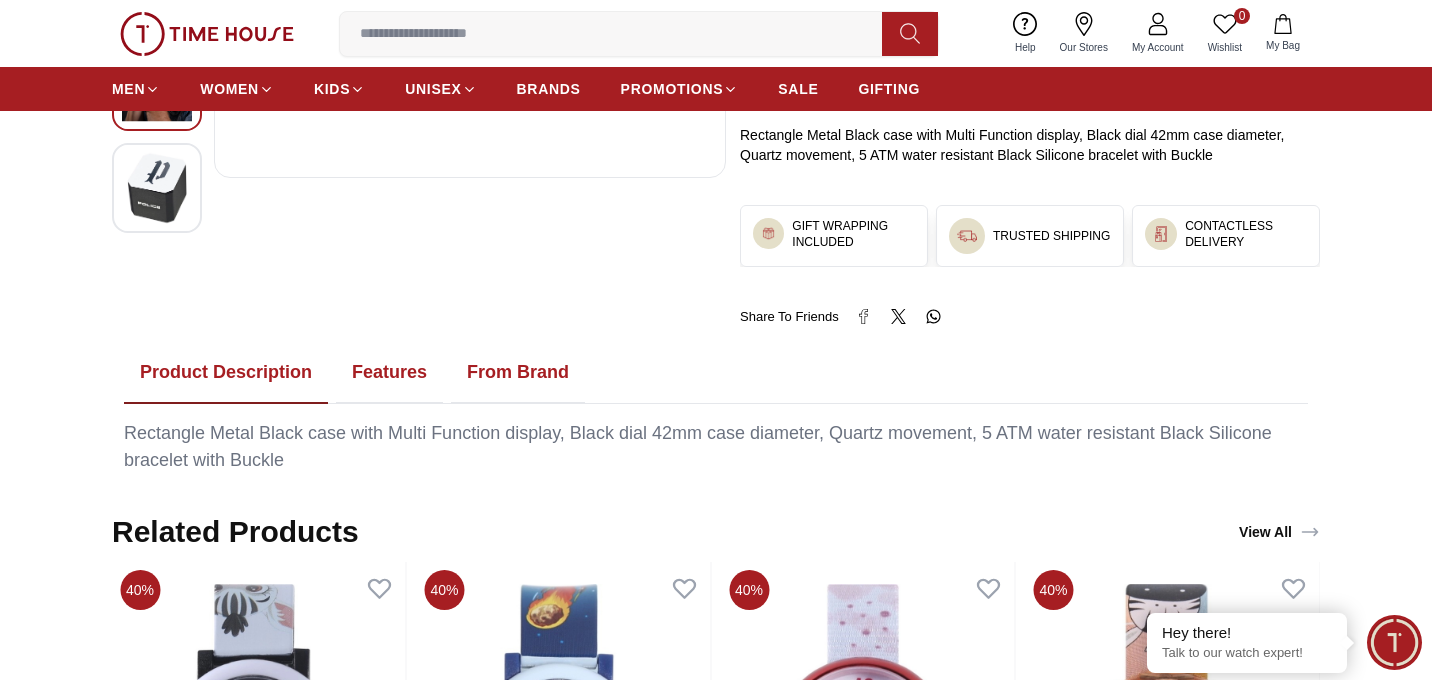 click on "Features" at bounding box center [389, 373] 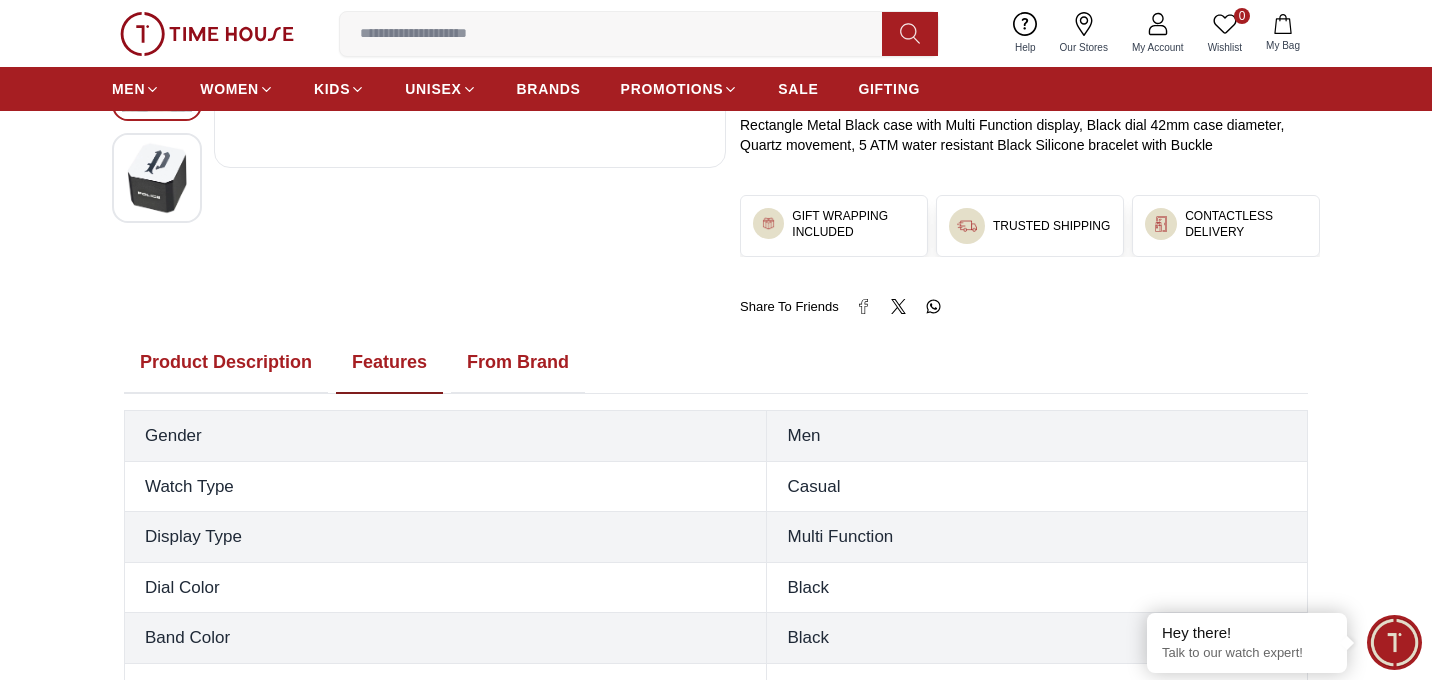 scroll, scrollTop: 696, scrollLeft: 0, axis: vertical 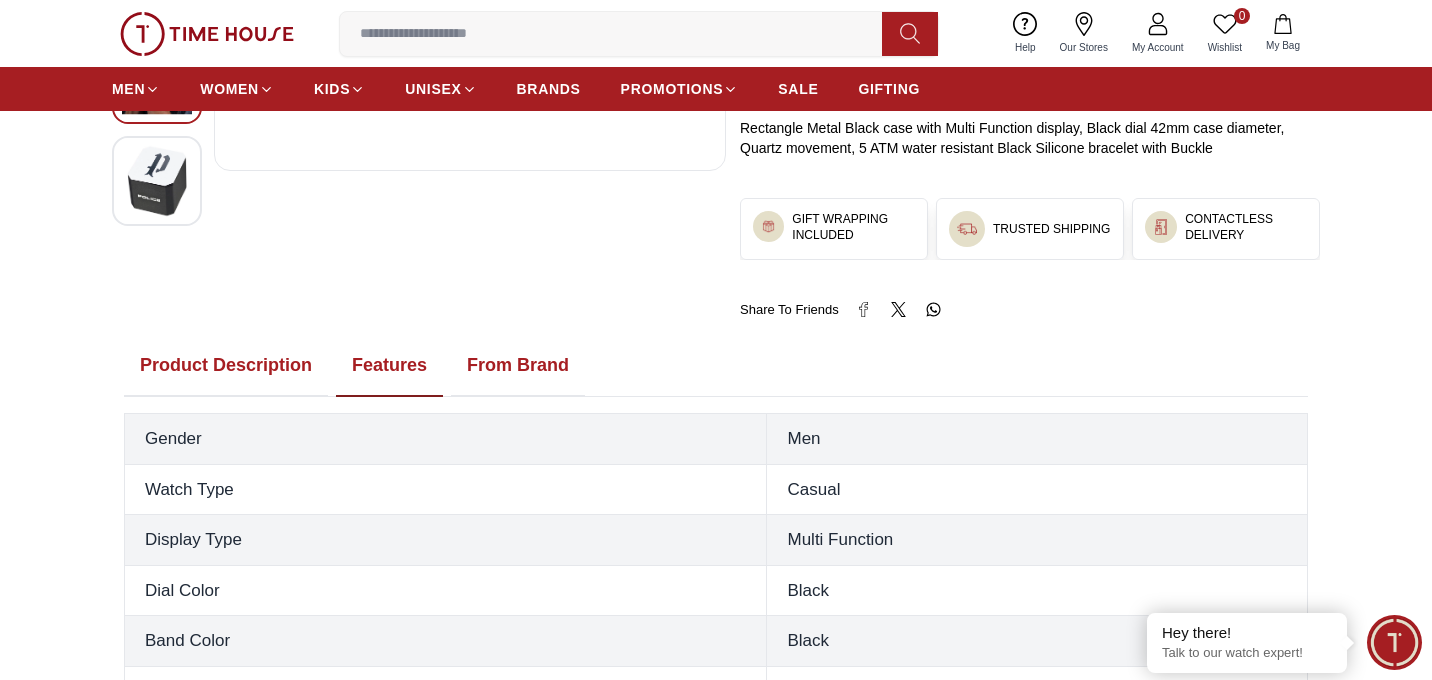 click on "From Brand" at bounding box center (518, 366) 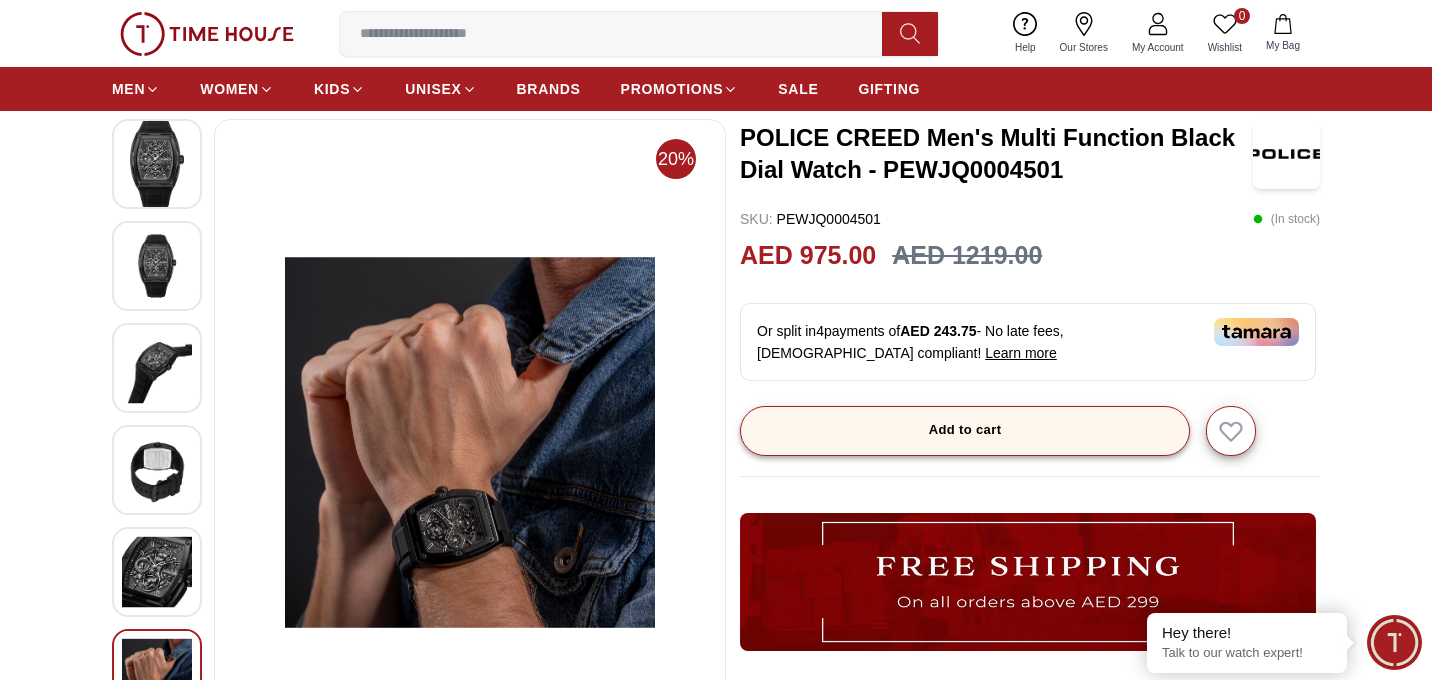 scroll, scrollTop: 0, scrollLeft: 0, axis: both 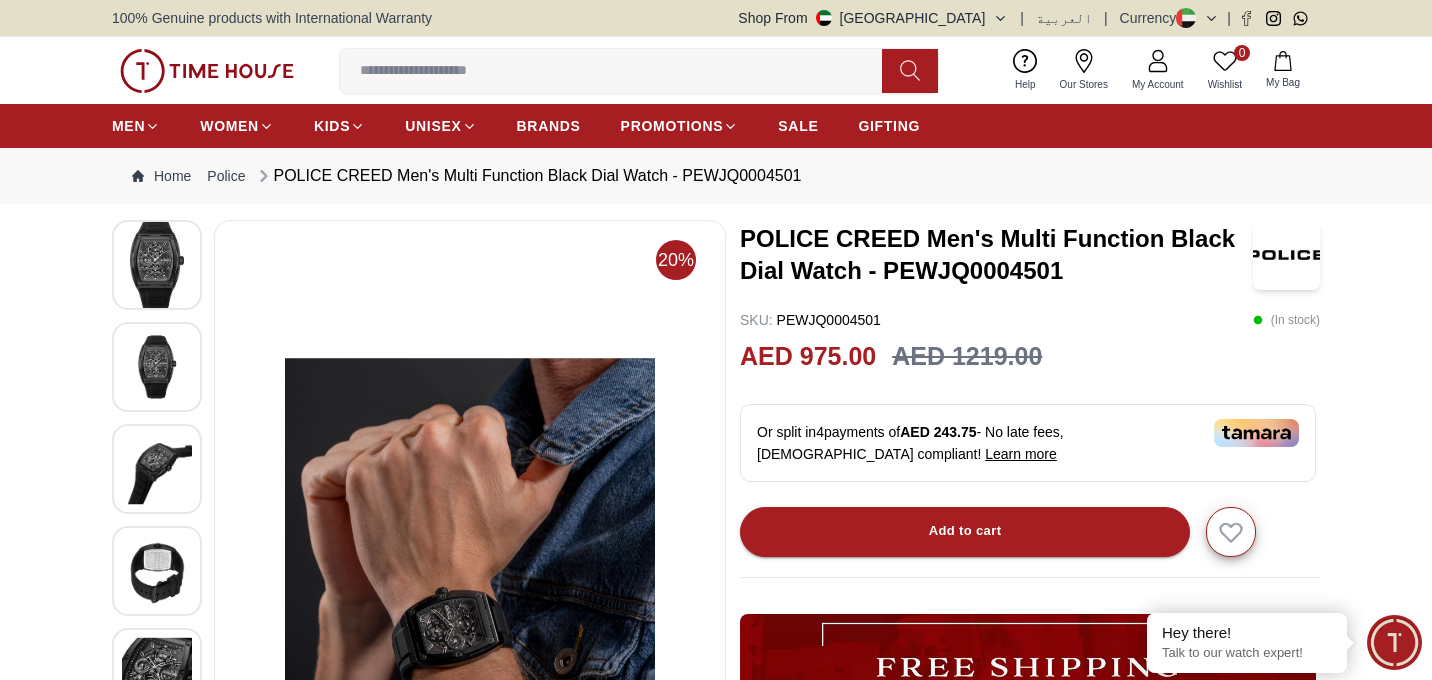 click at bounding box center (157, 265) 